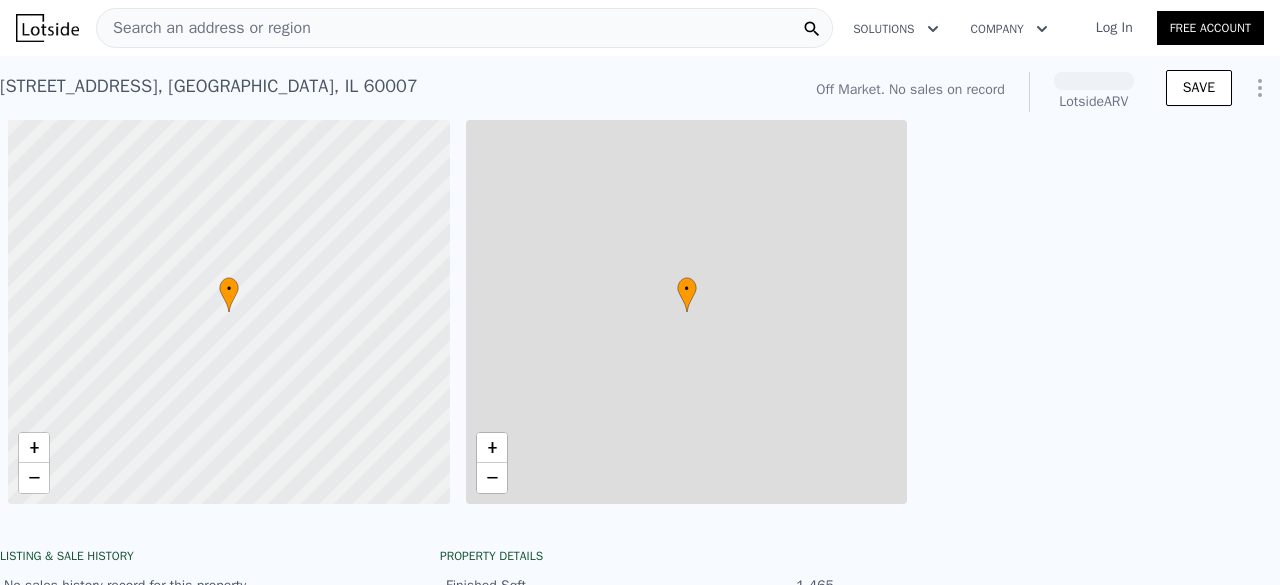 scroll, scrollTop: 0, scrollLeft: 0, axis: both 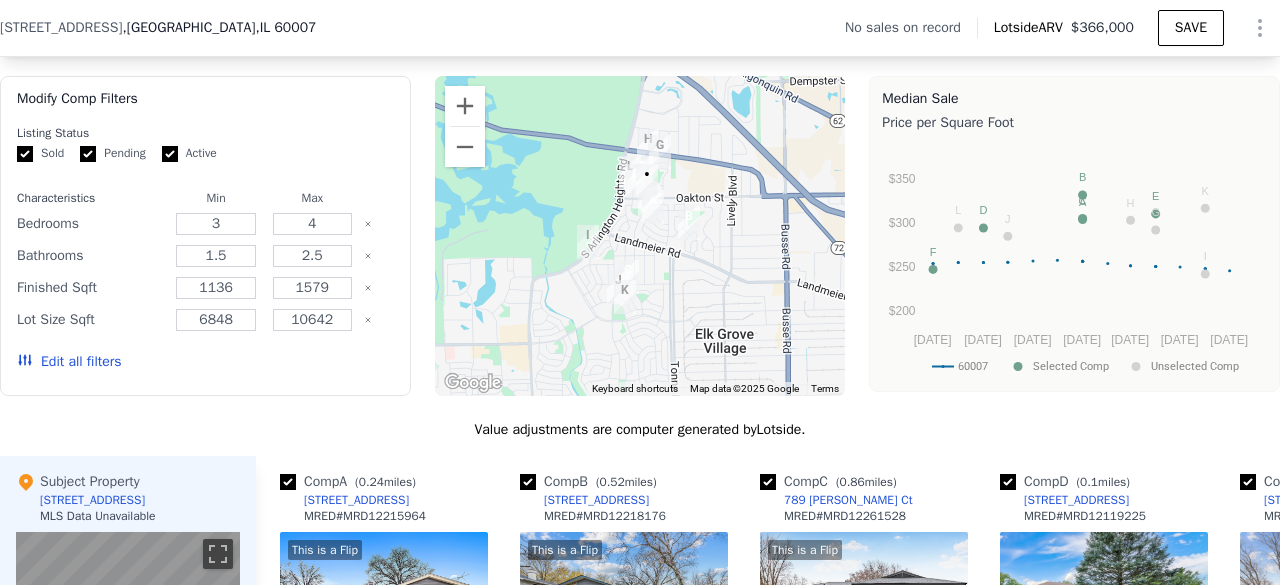 click on "Value adjustments are computer generated by  Lotside ." at bounding box center [640, 430] 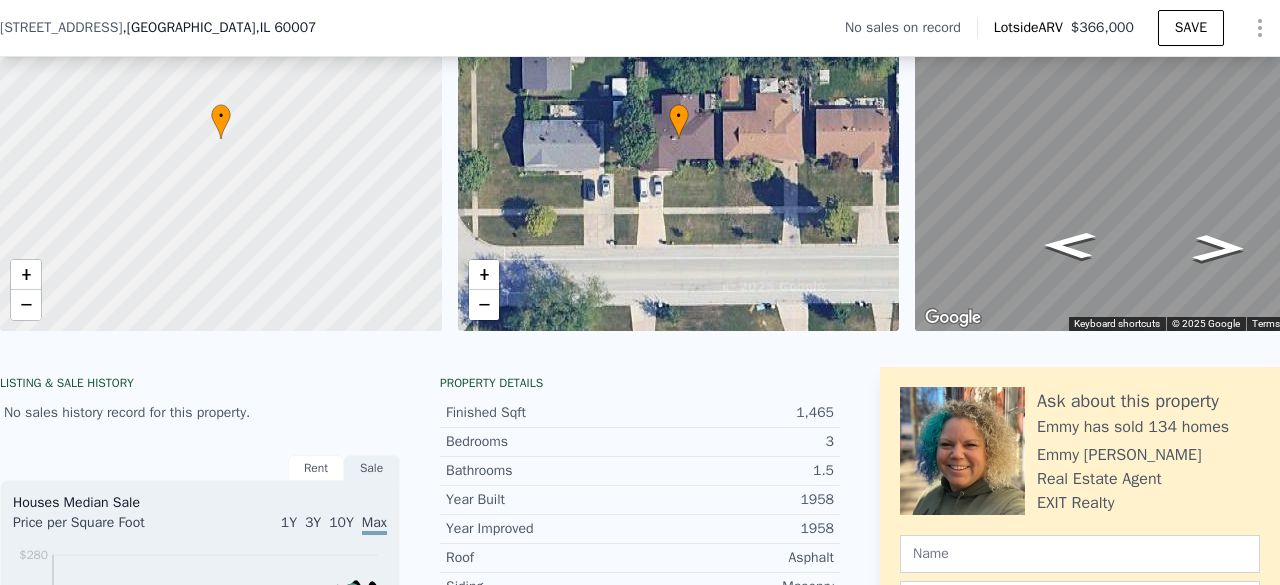 scroll, scrollTop: 158, scrollLeft: 0, axis: vertical 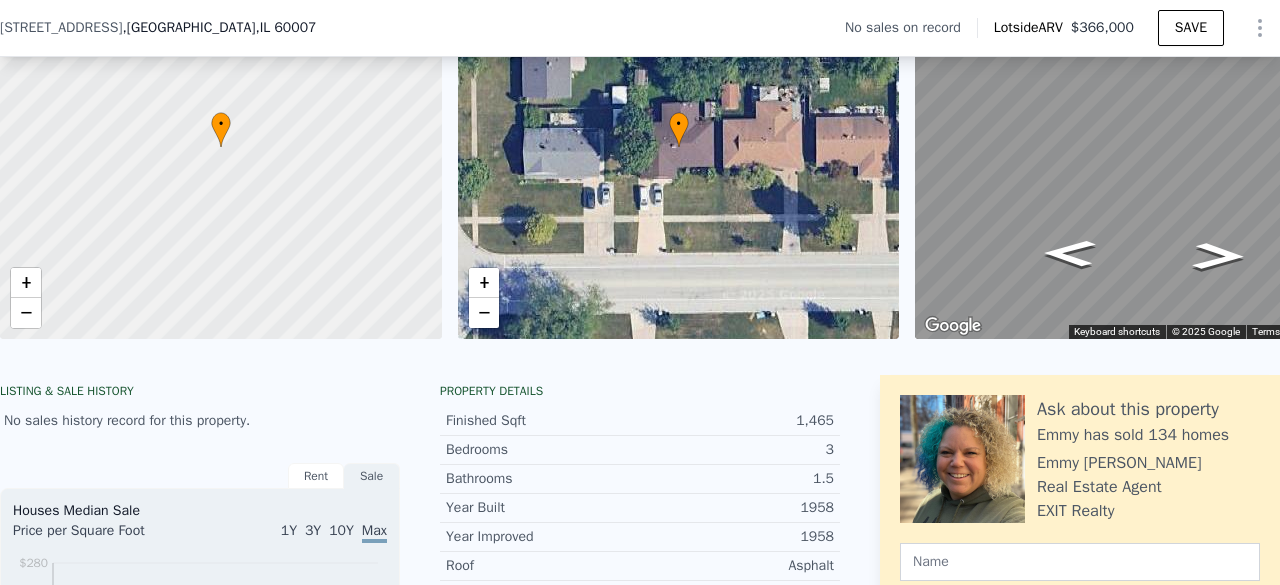 click 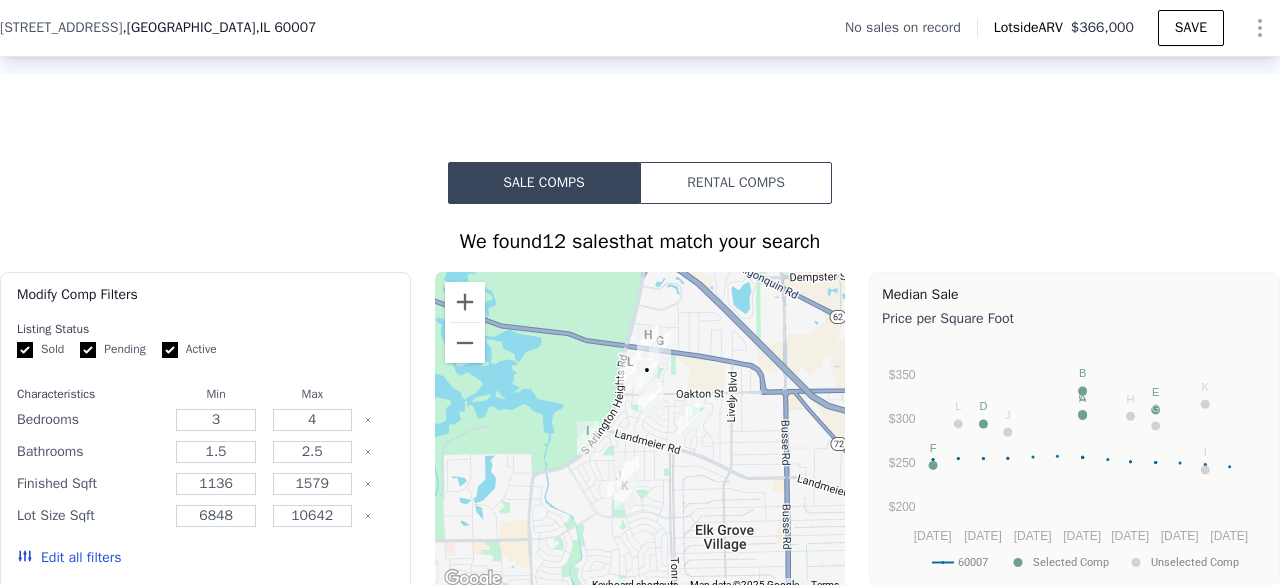 scroll, scrollTop: 1347, scrollLeft: 0, axis: vertical 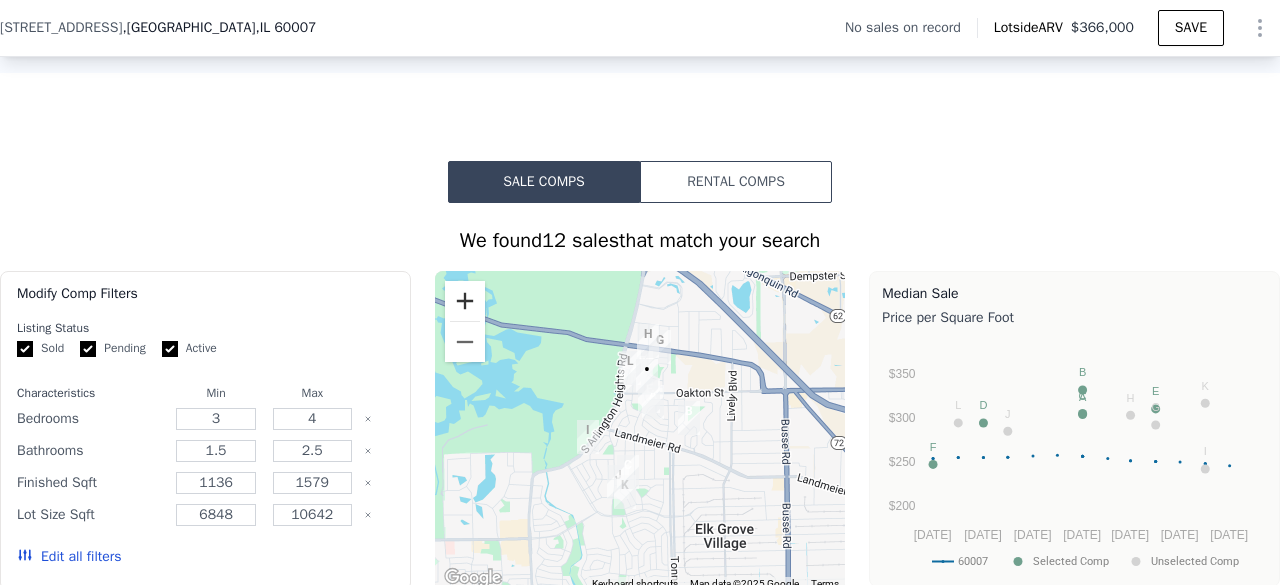 click at bounding box center (465, 301) 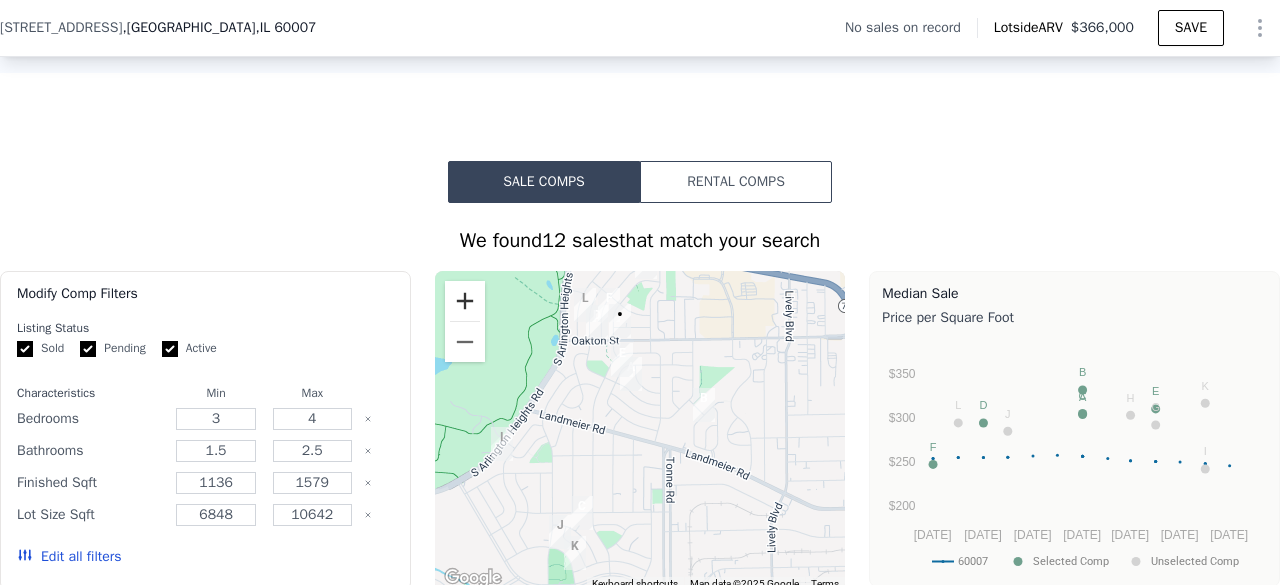 click at bounding box center [465, 301] 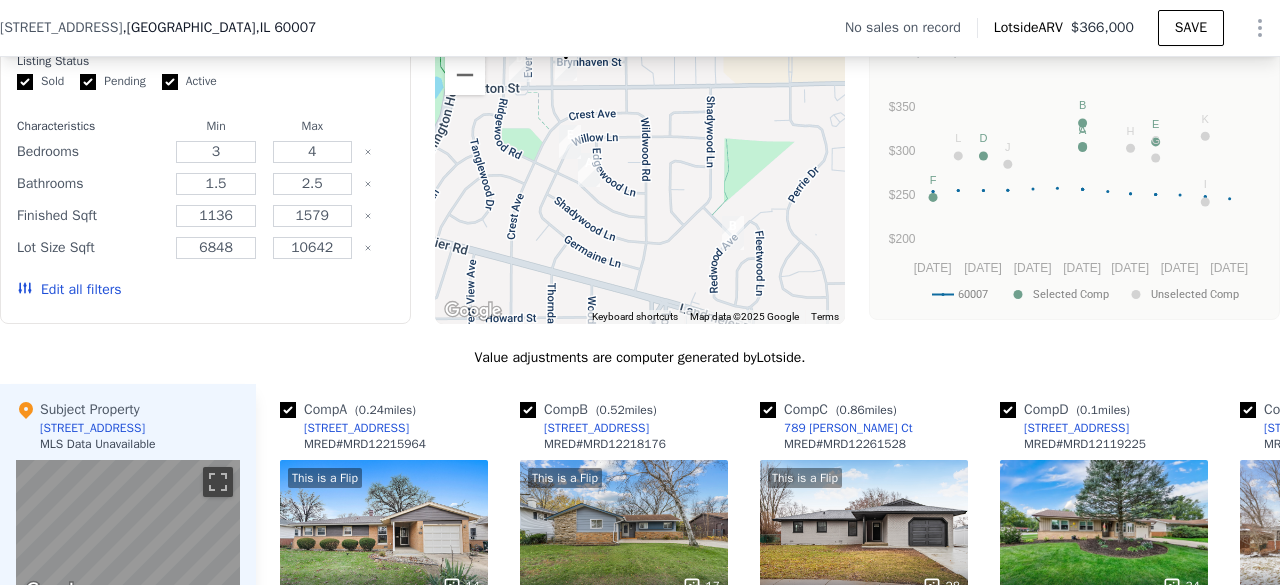 scroll, scrollTop: 1613, scrollLeft: 0, axis: vertical 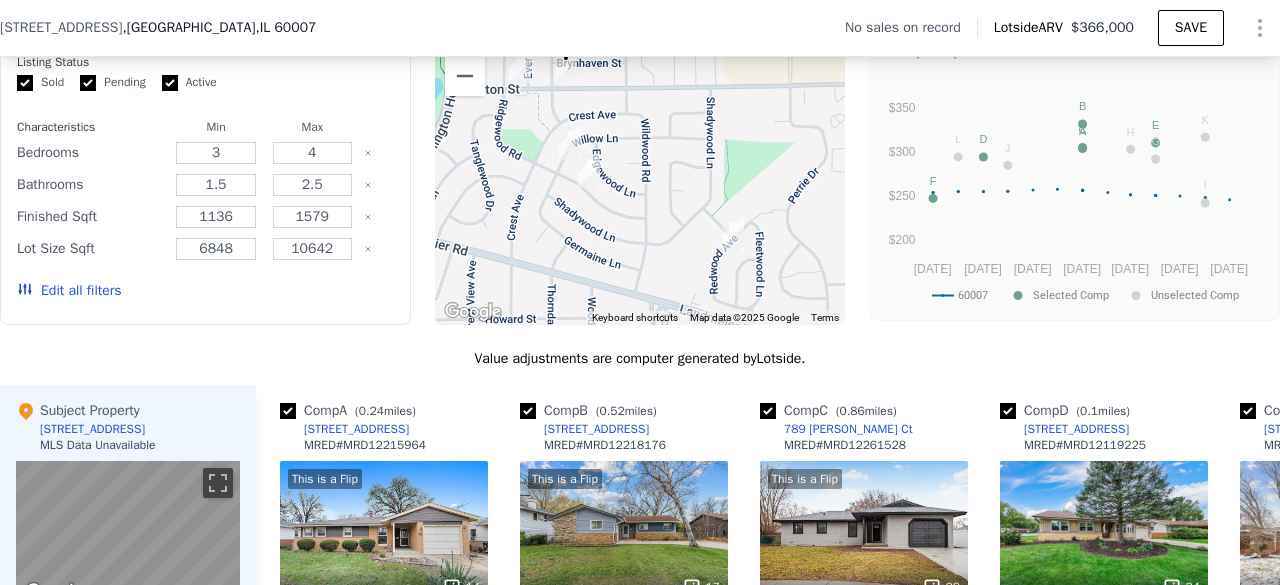 click on "[STREET_ADDRESS] No sales on record Lotside  ARV $366,000 SAVE" at bounding box center (640, 28) 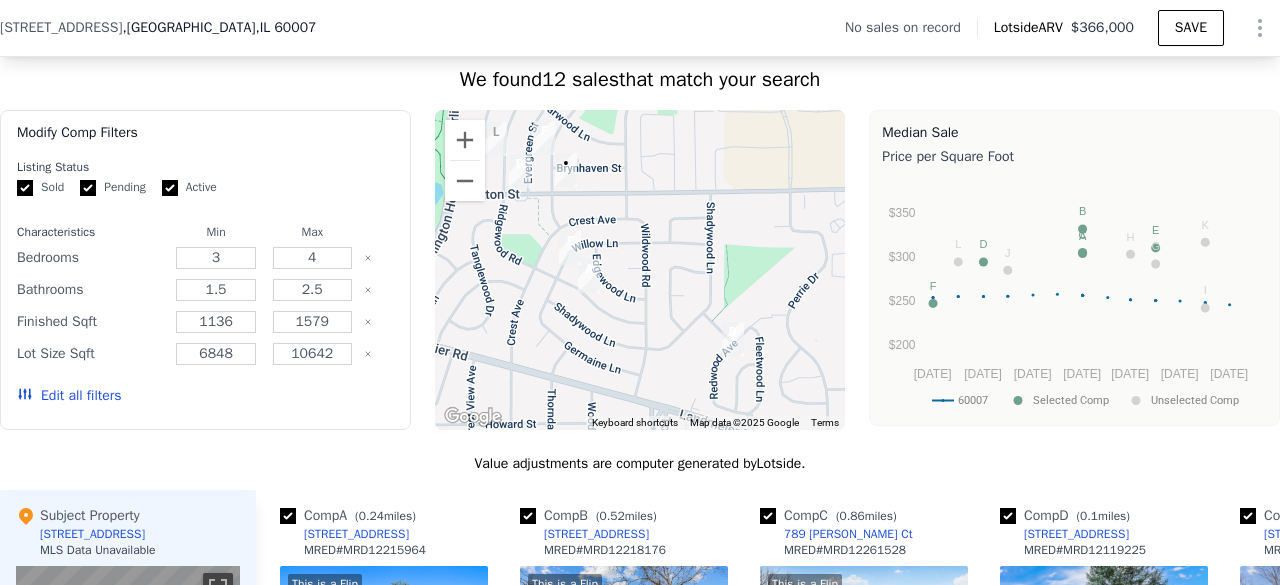 scroll, scrollTop: 1499, scrollLeft: 0, axis: vertical 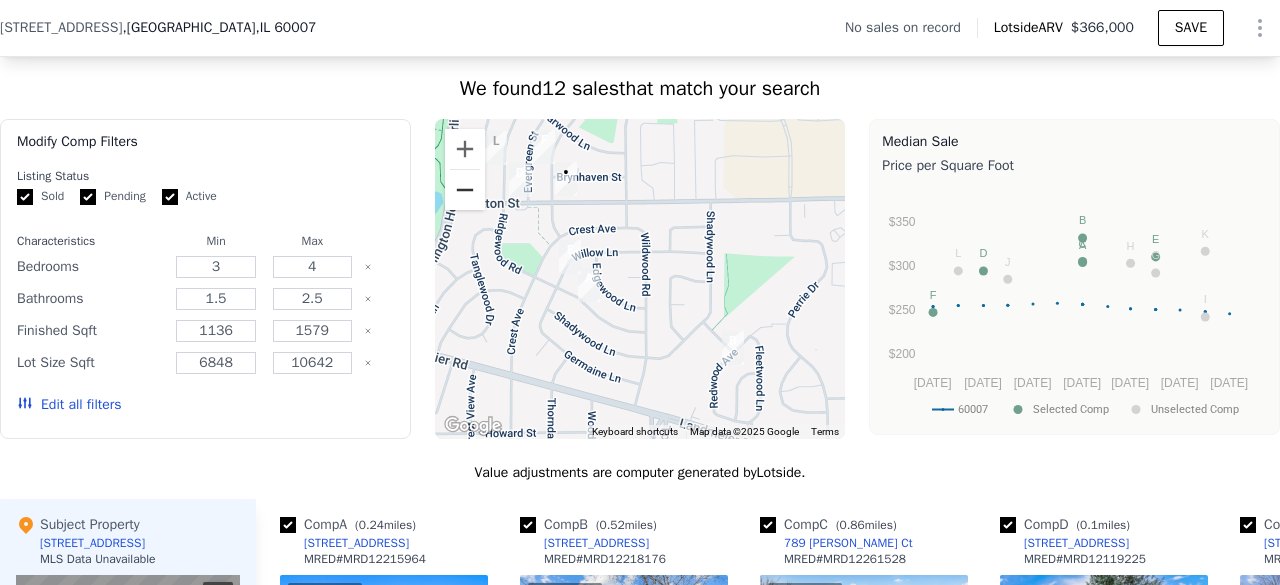 click at bounding box center [465, 190] 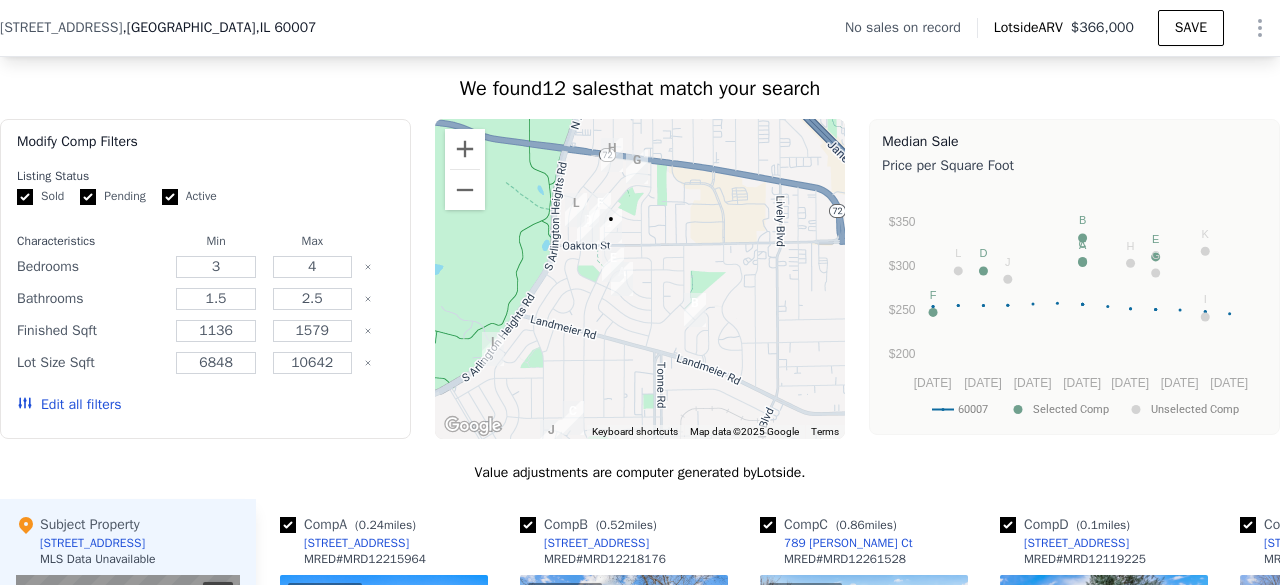 drag, startPoint x: 531, startPoint y: 227, endPoint x: 573, endPoint y: 261, distance: 54.037025 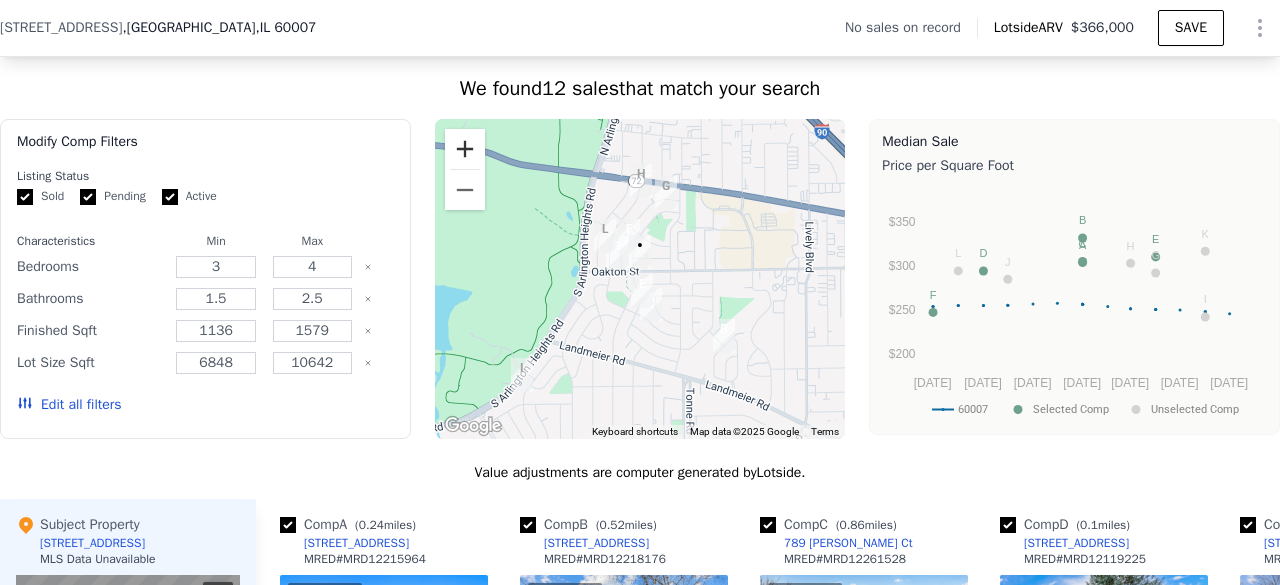 click at bounding box center [465, 149] 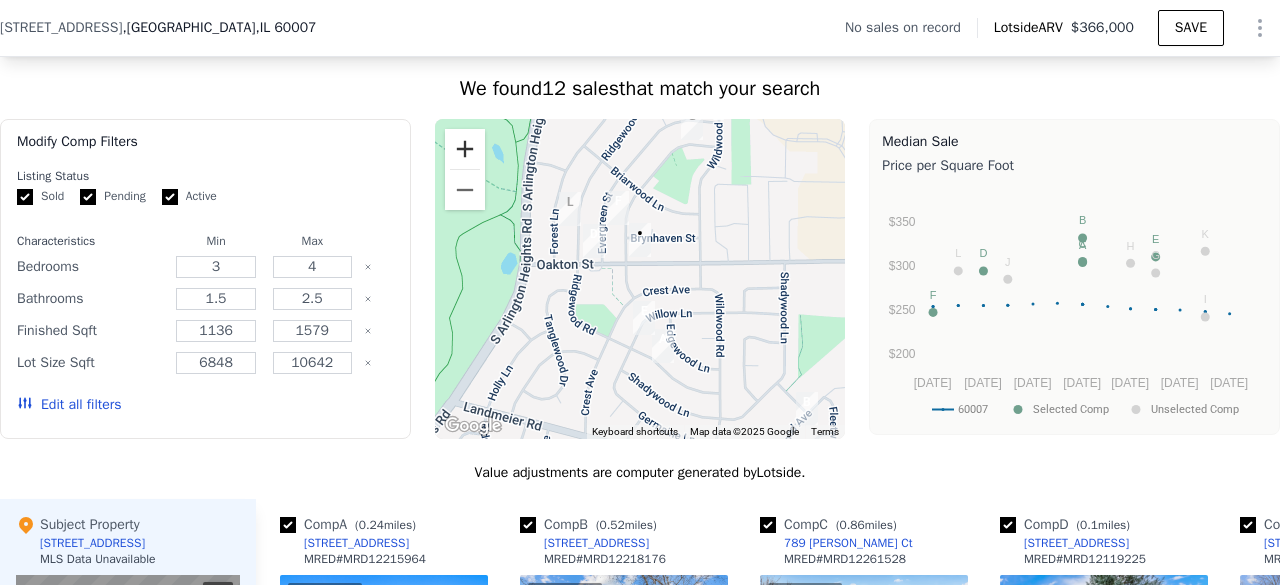 click at bounding box center [465, 149] 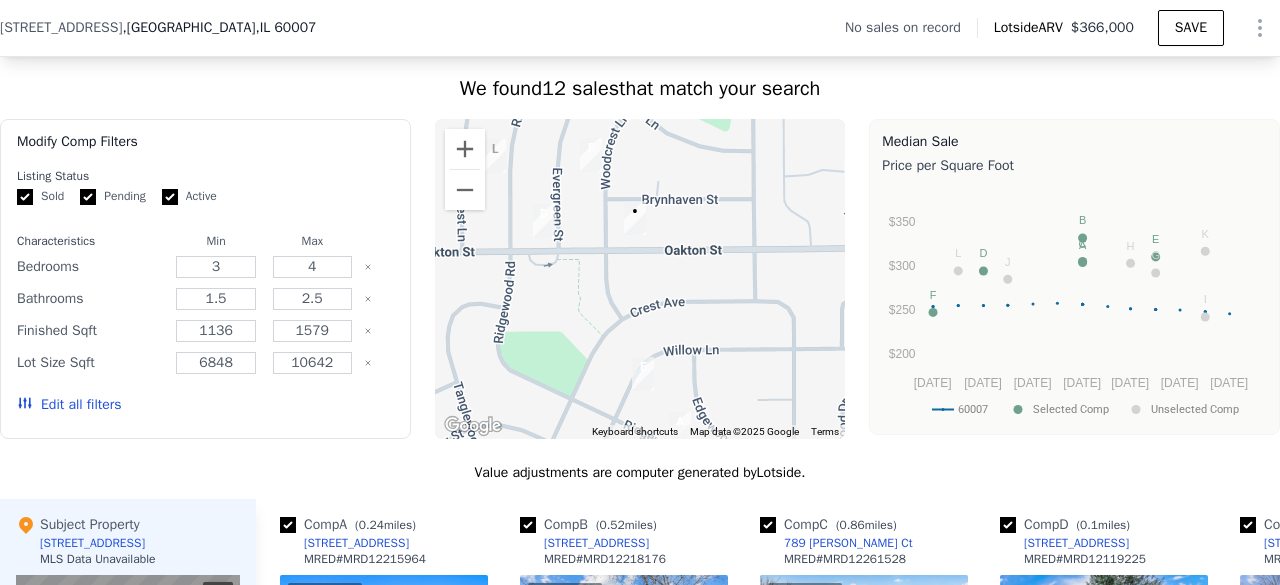 drag, startPoint x: 646, startPoint y: 252, endPoint x: 634, endPoint y: 257, distance: 13 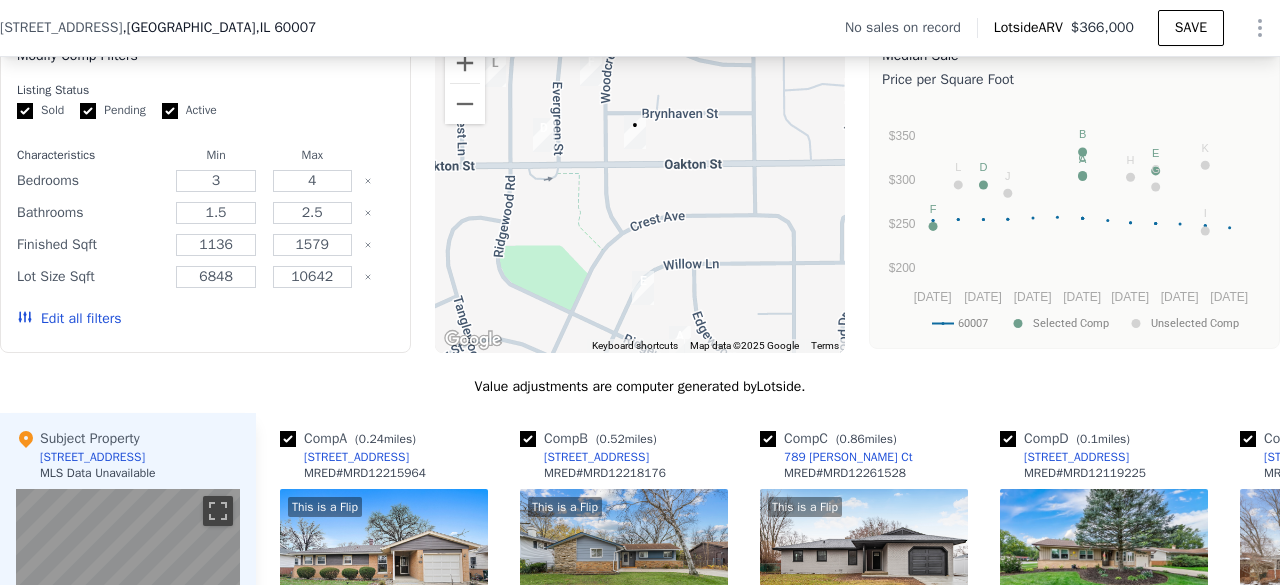 scroll, scrollTop: 1463, scrollLeft: 0, axis: vertical 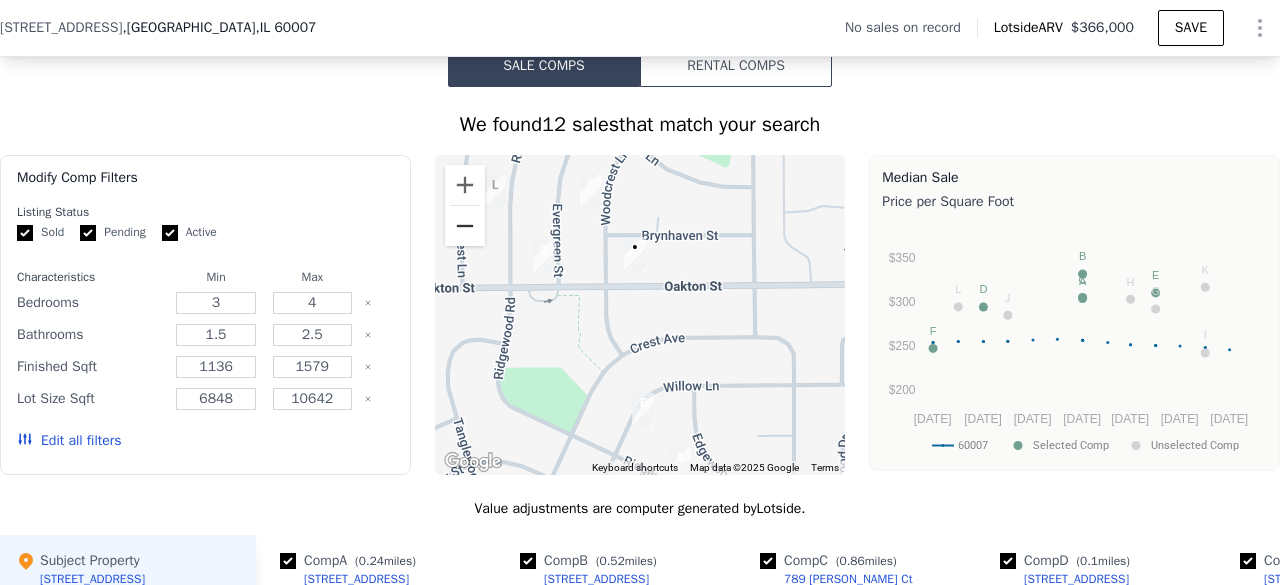click at bounding box center (465, 226) 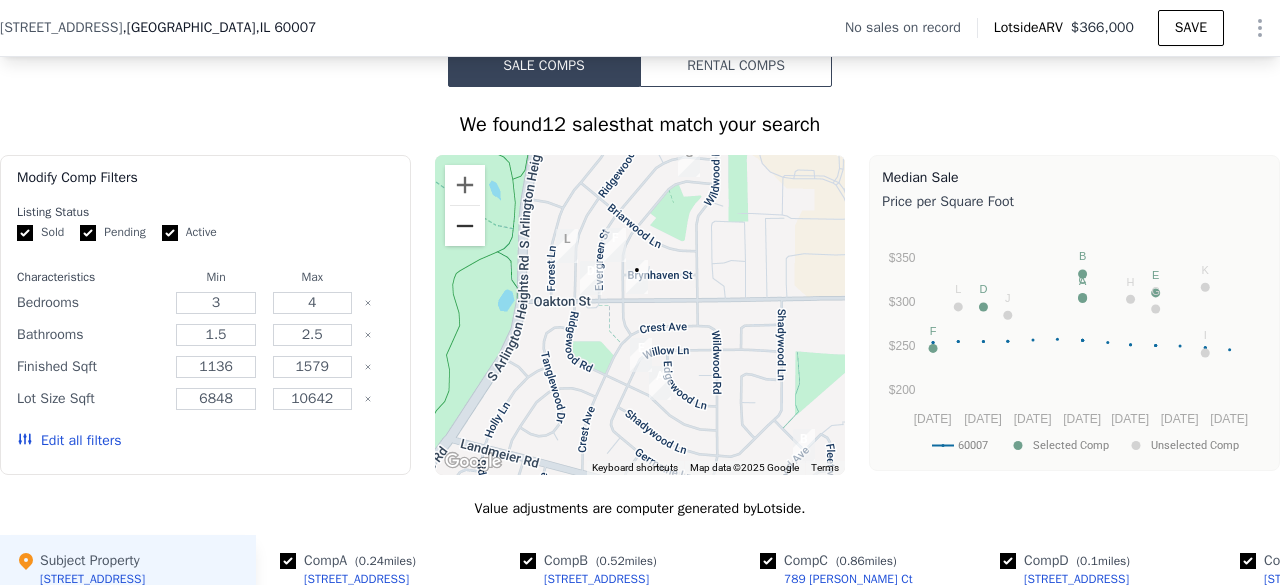 scroll, scrollTop: 1503, scrollLeft: 0, axis: vertical 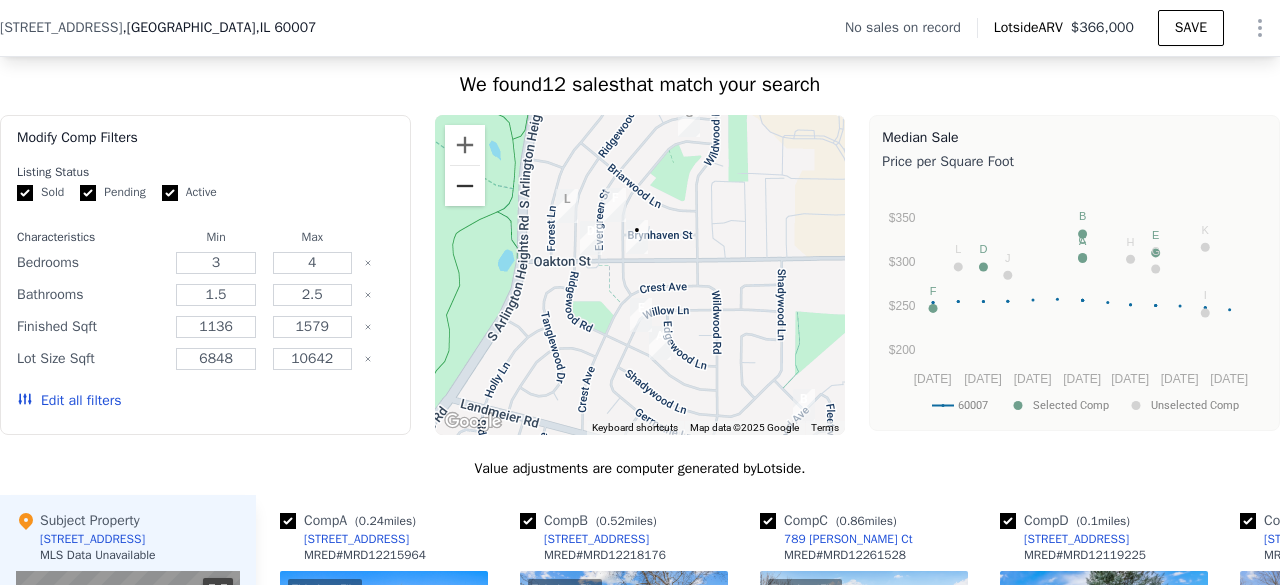 click at bounding box center (465, 186) 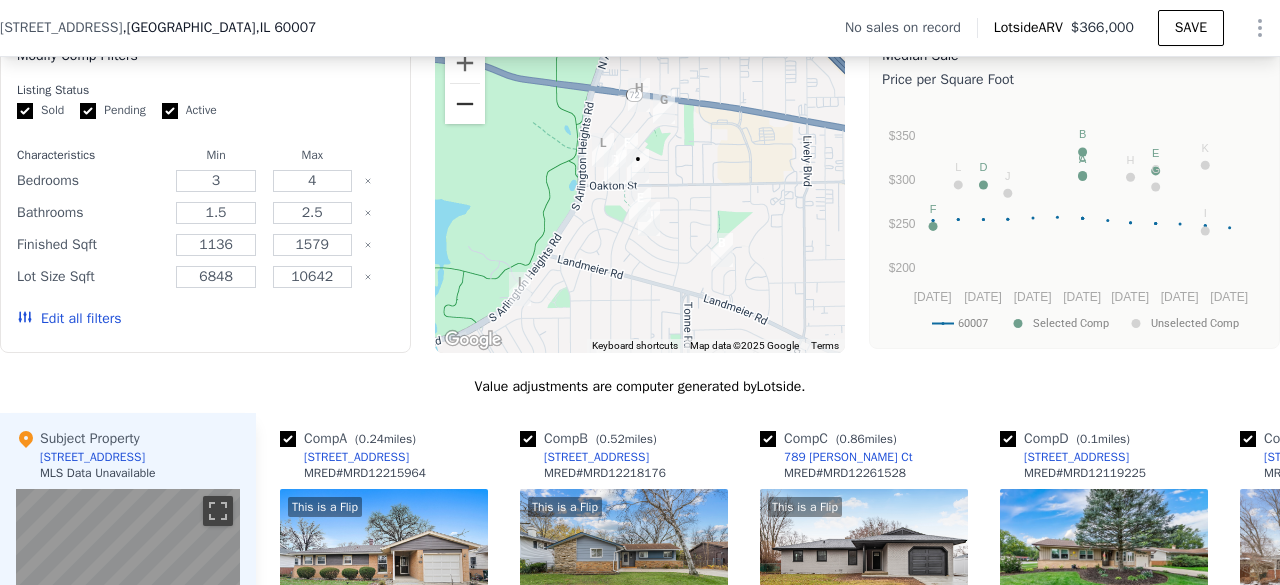 scroll, scrollTop: 1485, scrollLeft: 0, axis: vertical 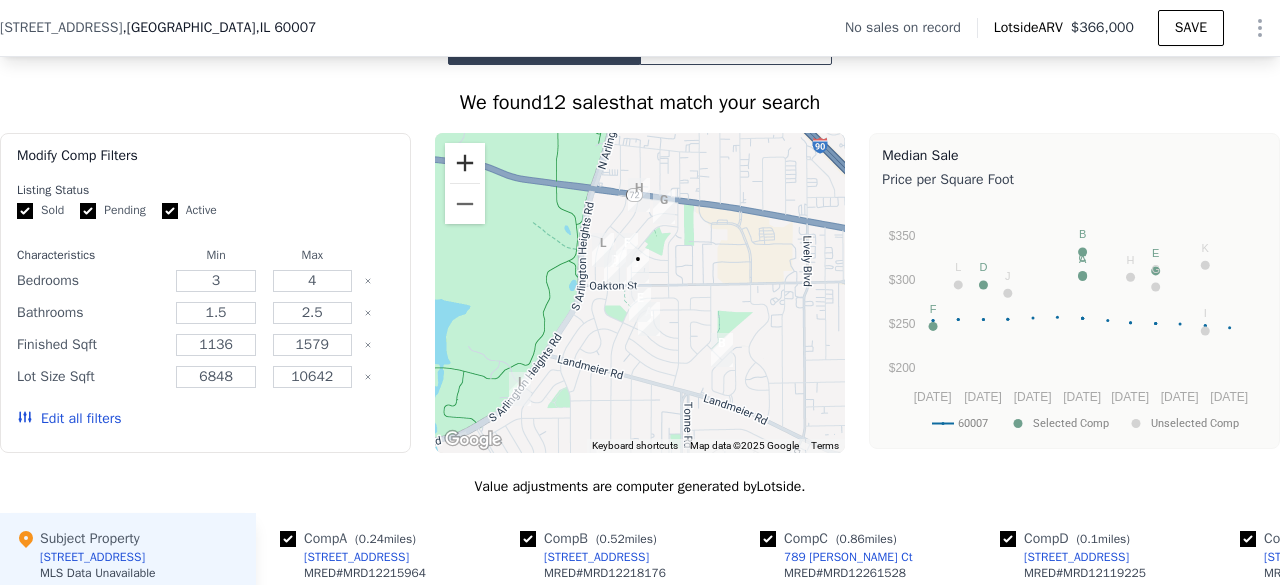 click at bounding box center [465, 163] 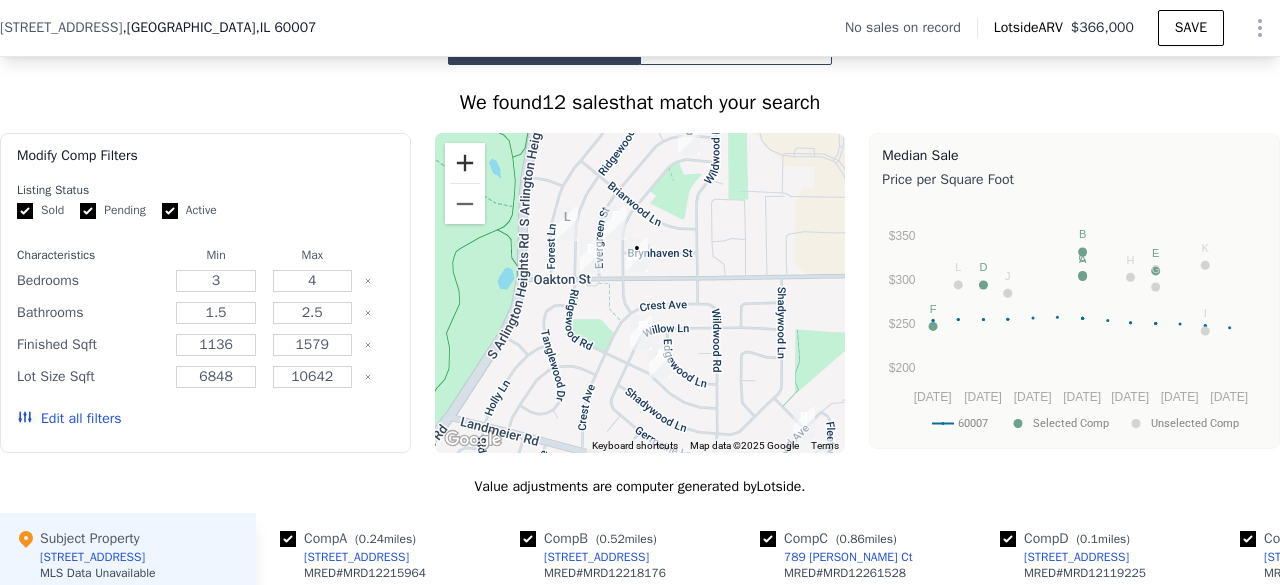 click at bounding box center (465, 163) 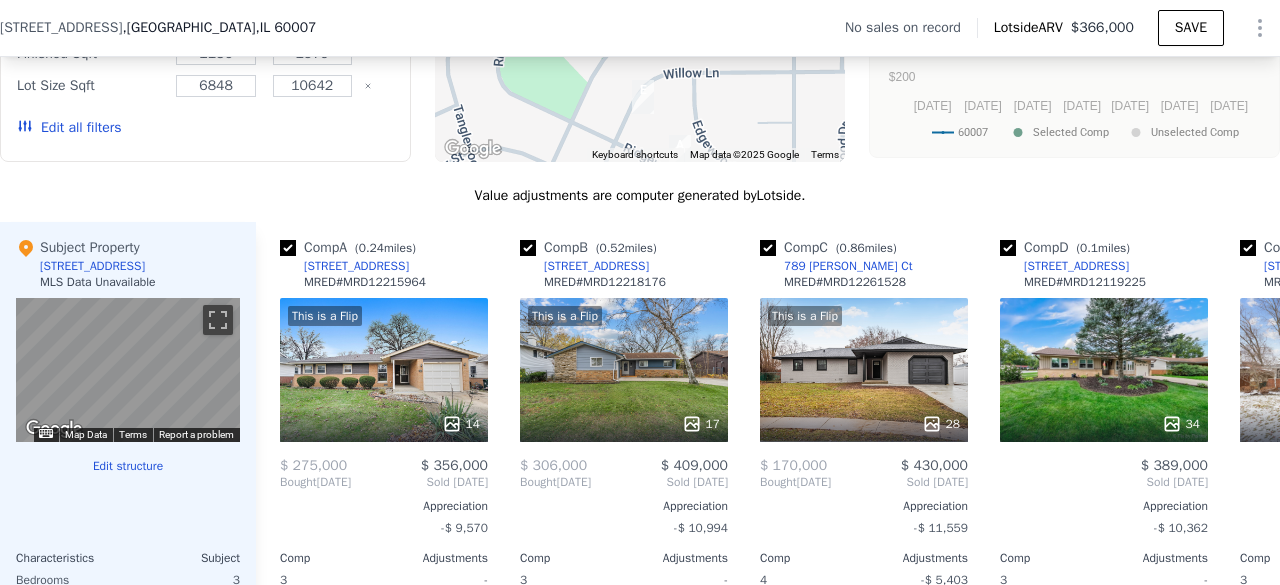 scroll, scrollTop: 1757, scrollLeft: 0, axis: vertical 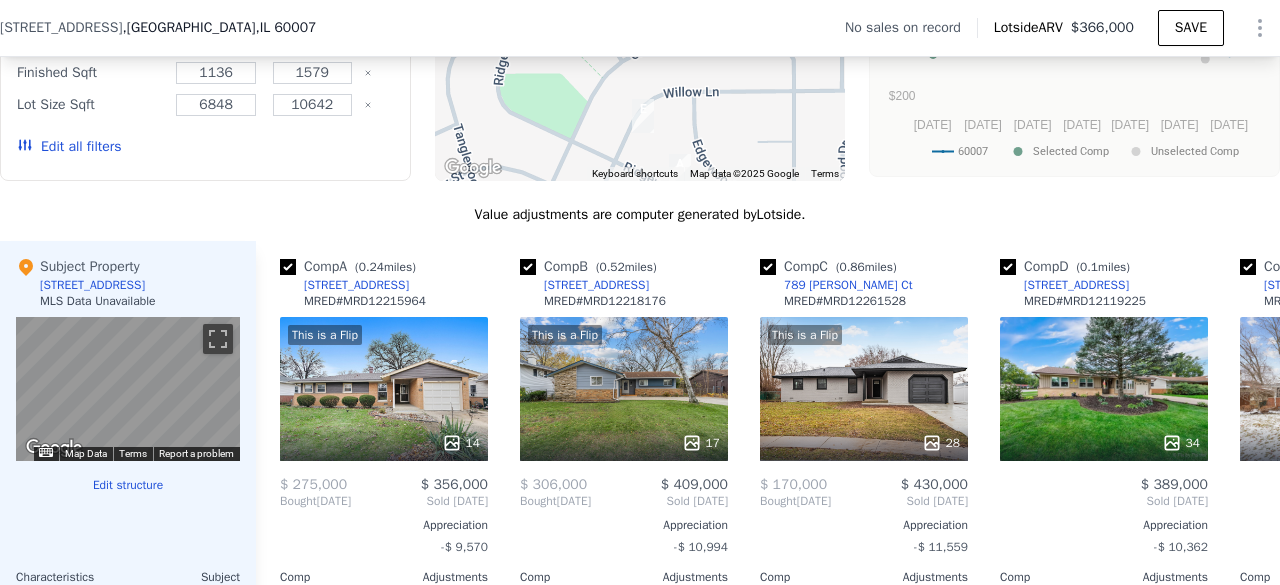 click on "MRED  # MRD12261528" at bounding box center [845, 301] 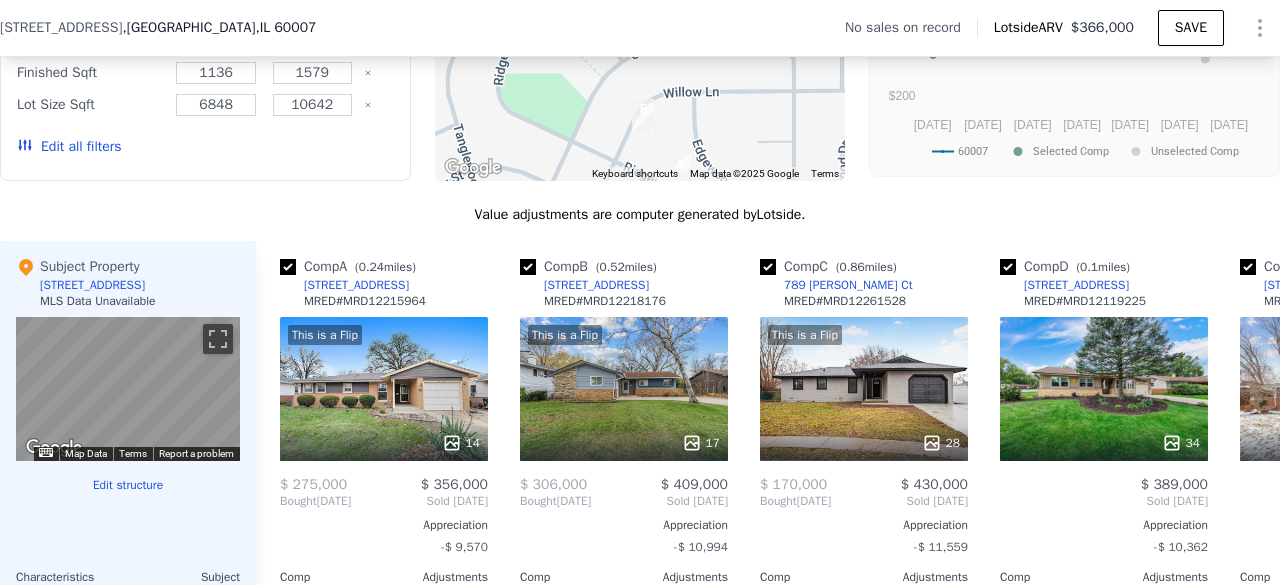 click on "MRED  # MRD12261528" at bounding box center (845, 301) 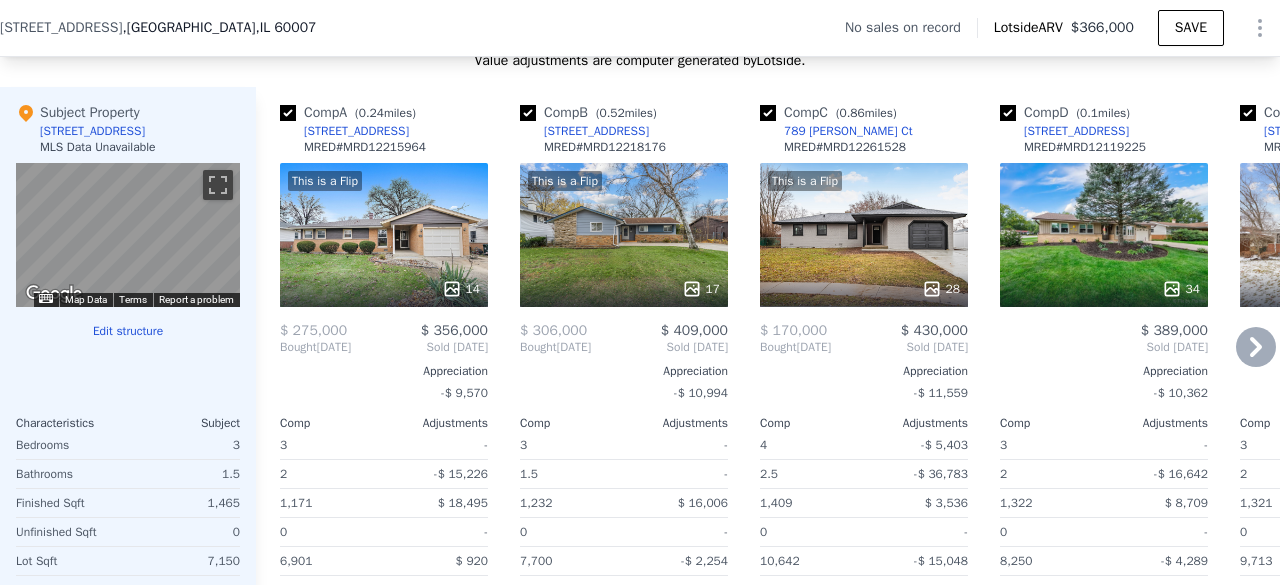 scroll, scrollTop: 1920, scrollLeft: 0, axis: vertical 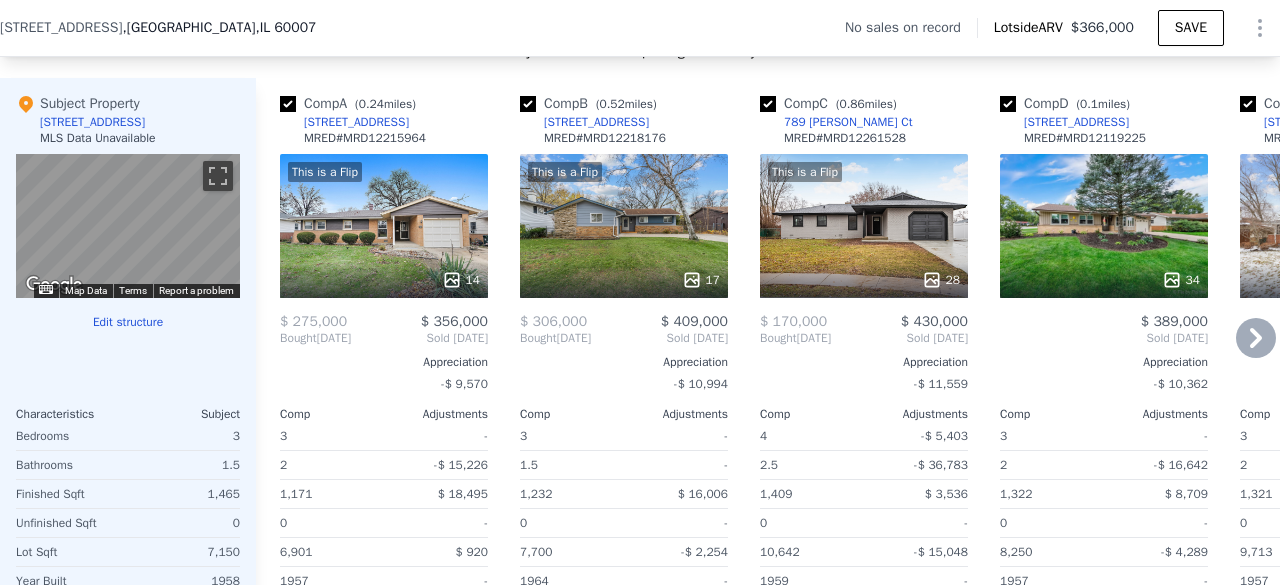 click at bounding box center (1104, 280) 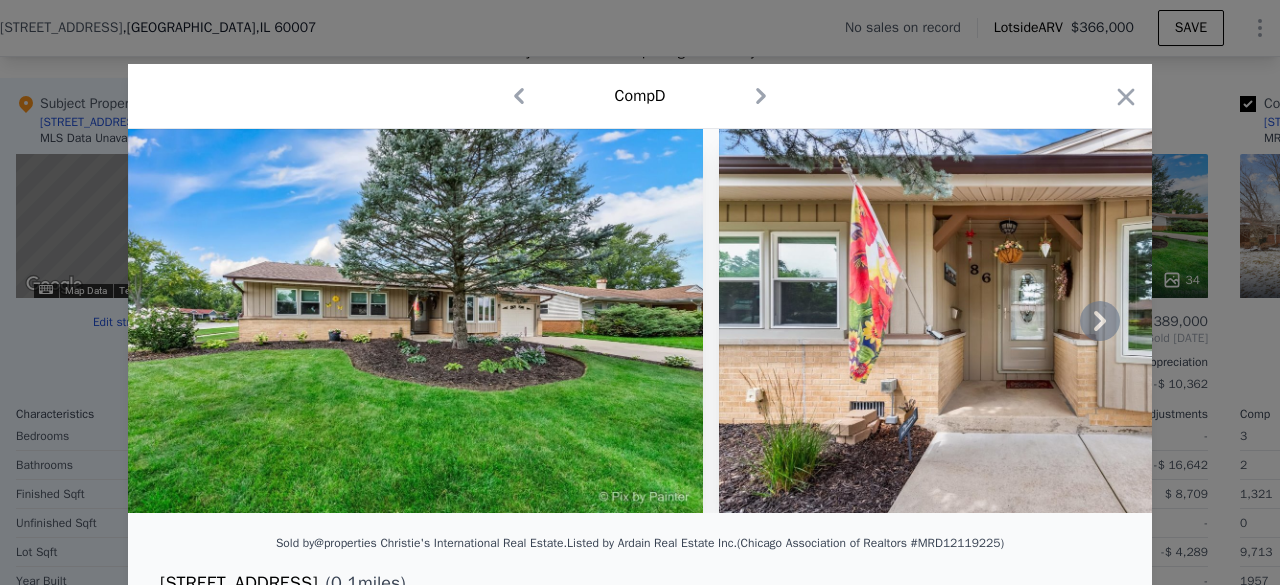click 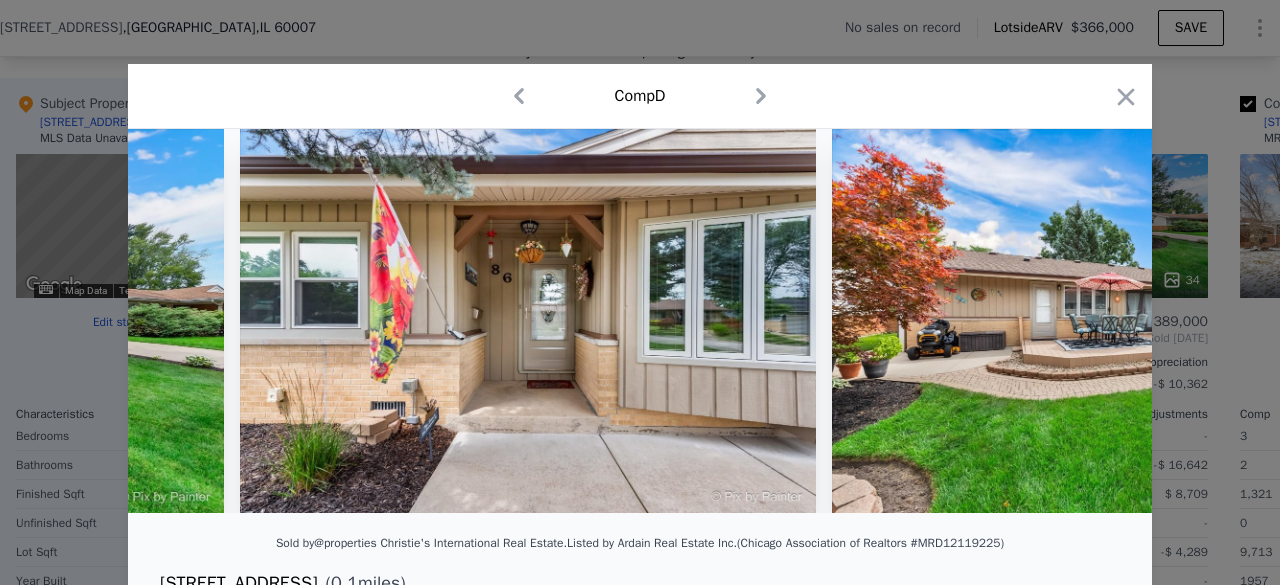scroll, scrollTop: 0, scrollLeft: 480, axis: horizontal 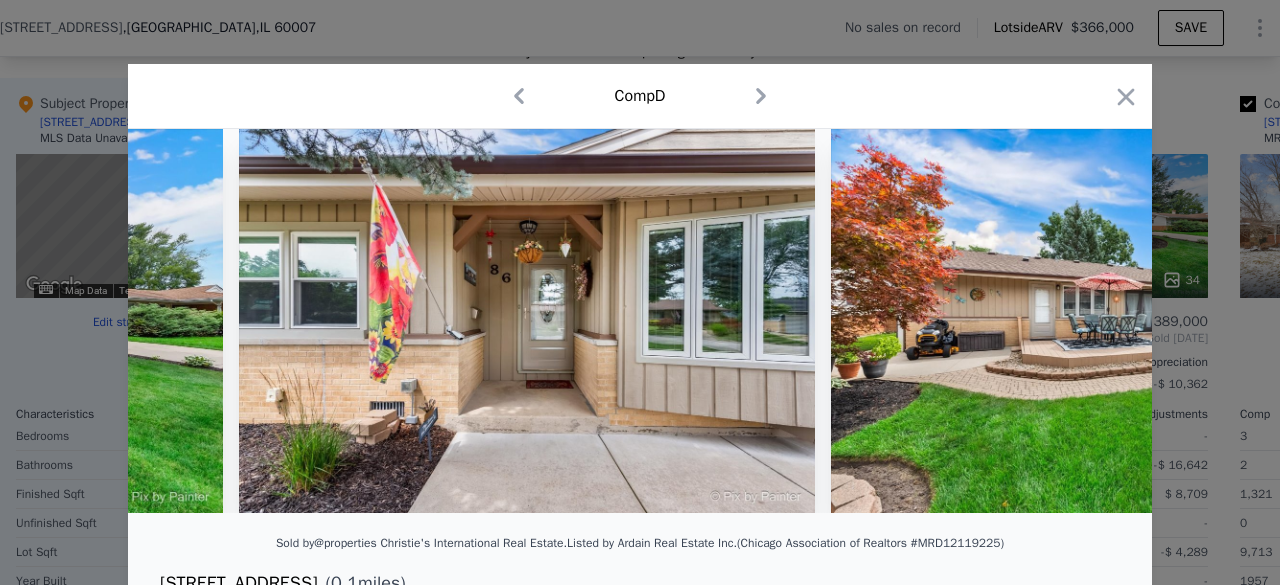 click at bounding box center (1118, 321) 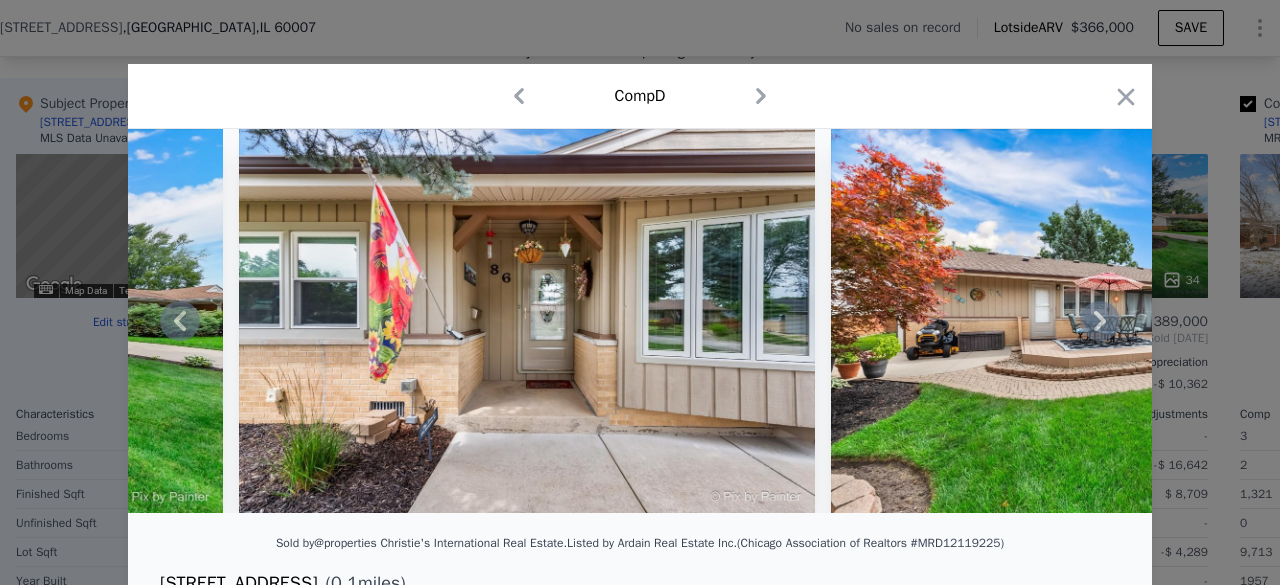 click 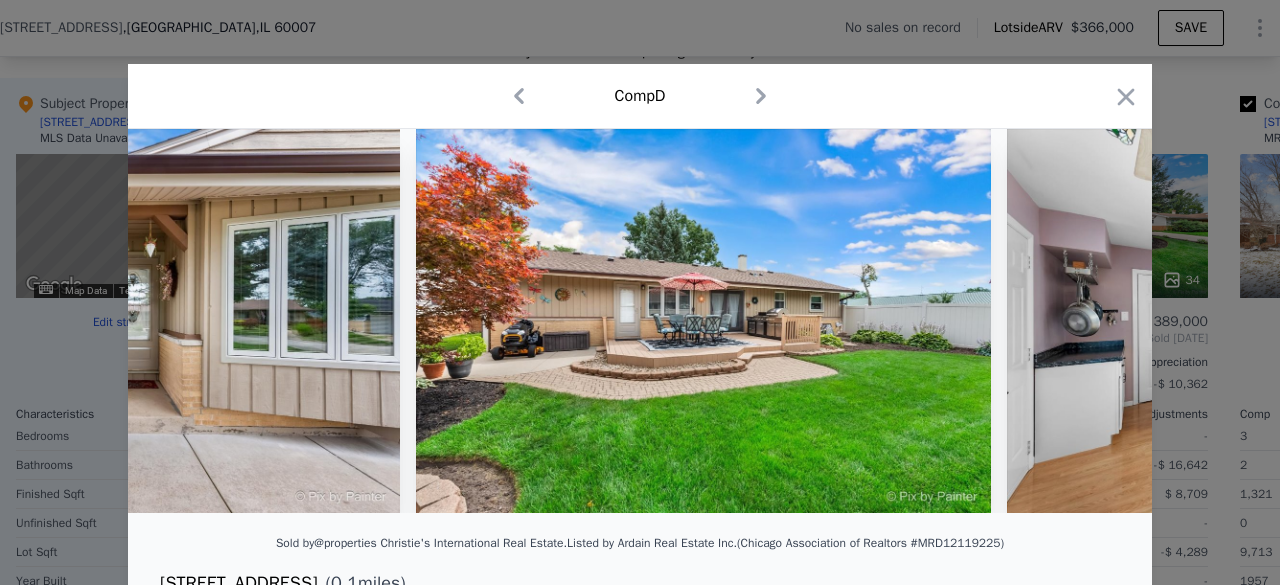 scroll, scrollTop: 0, scrollLeft: 960, axis: horizontal 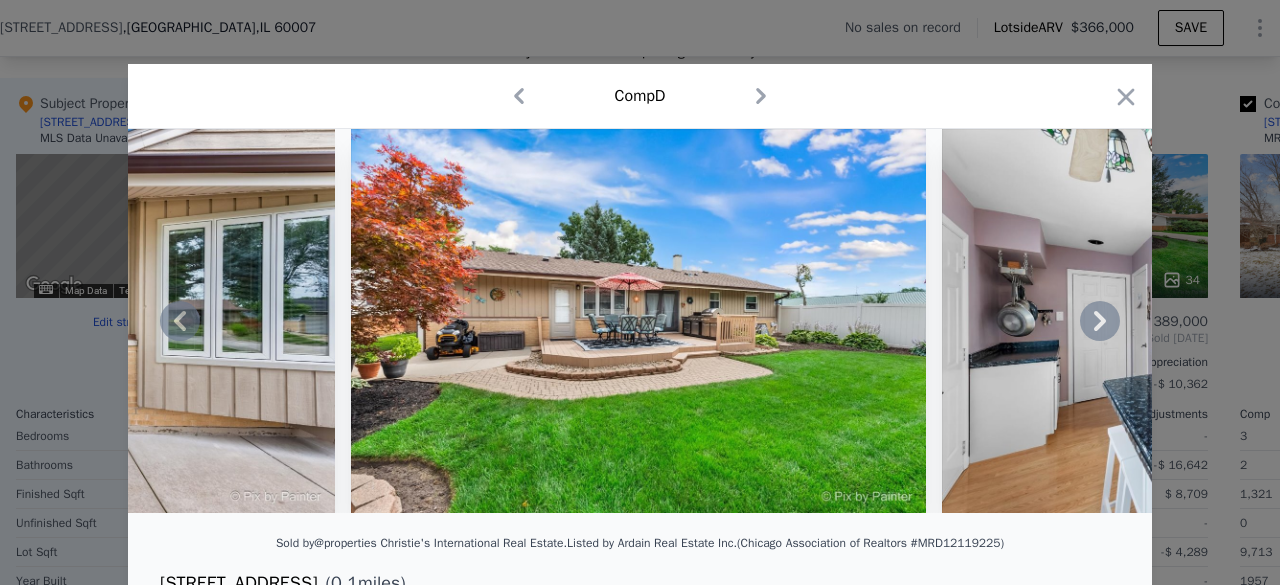 click 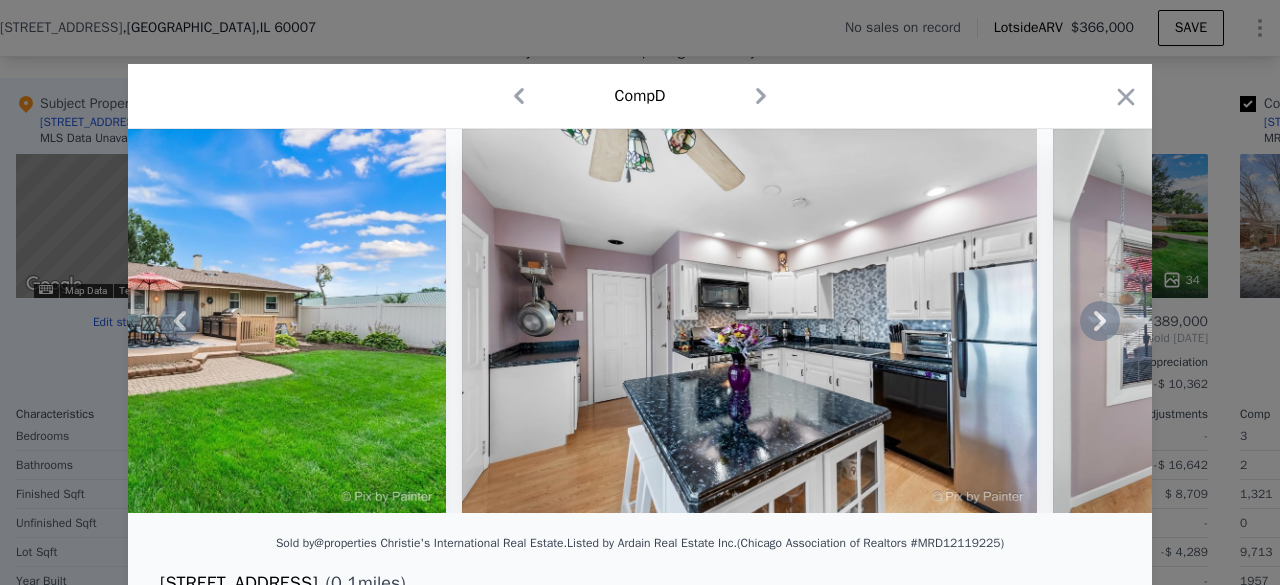 click 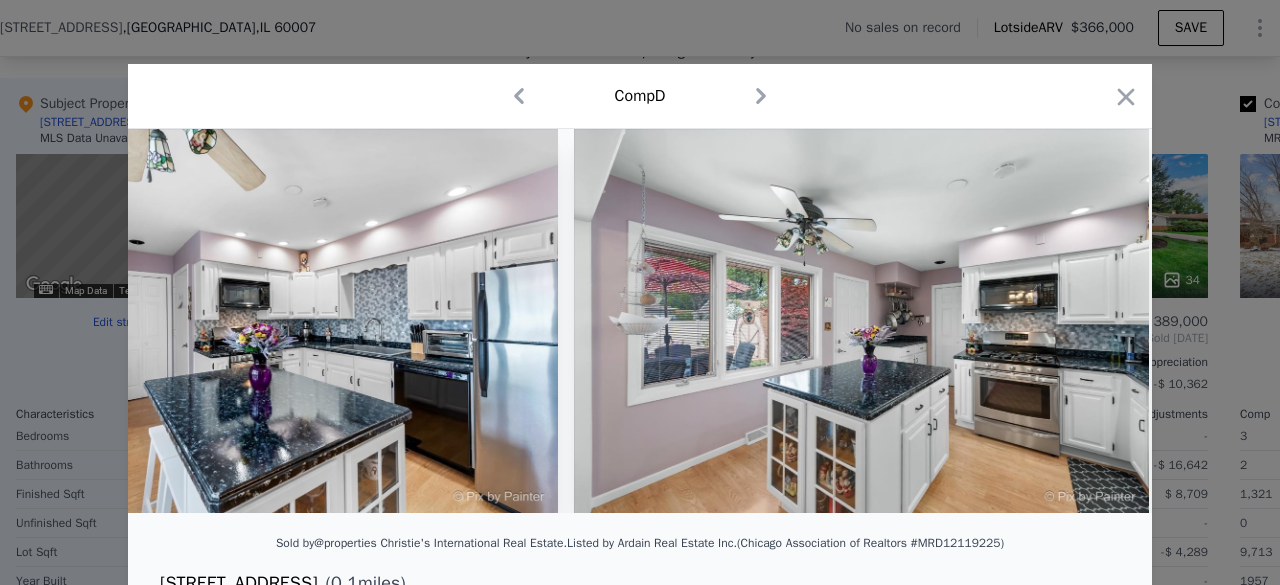 scroll, scrollTop: 0, scrollLeft: 1920, axis: horizontal 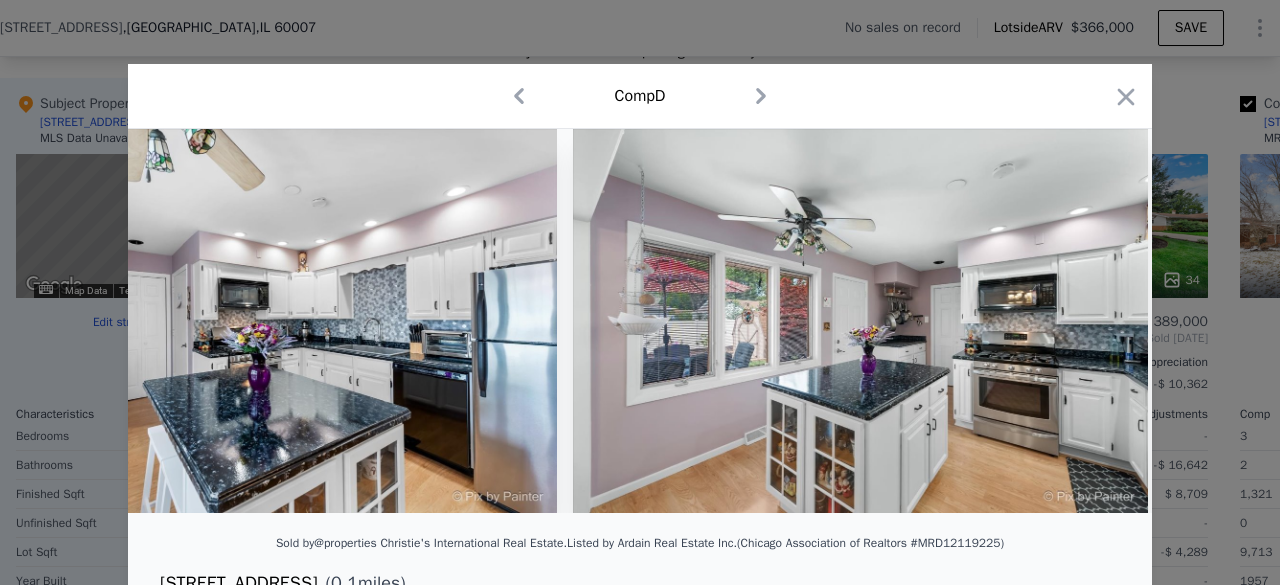 click at bounding box center (640, 321) 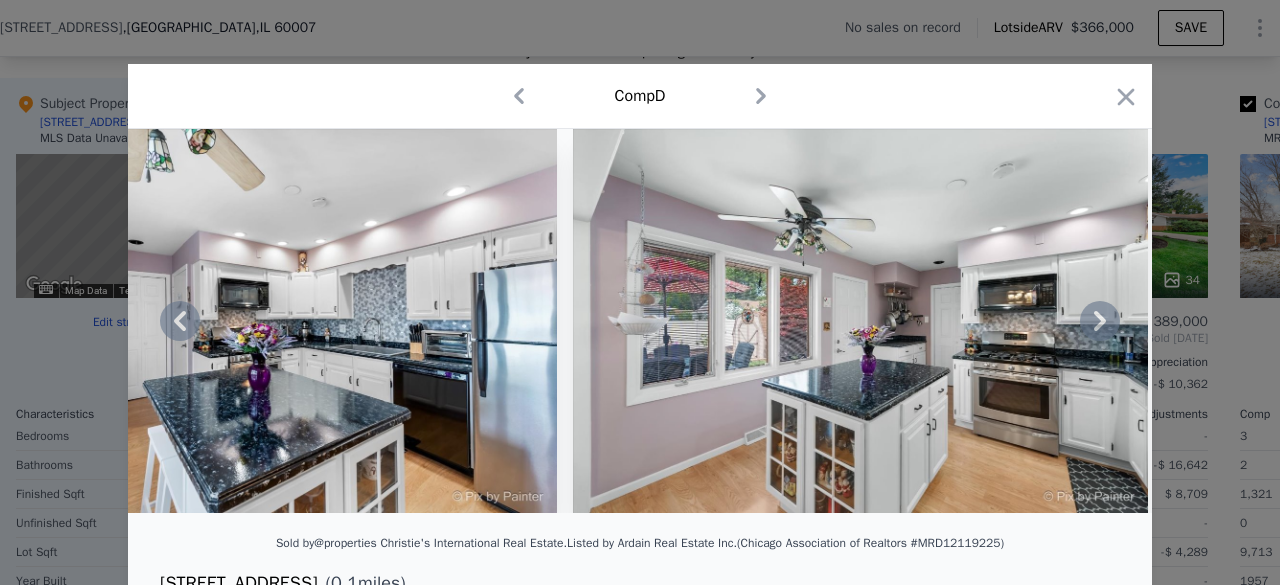 click 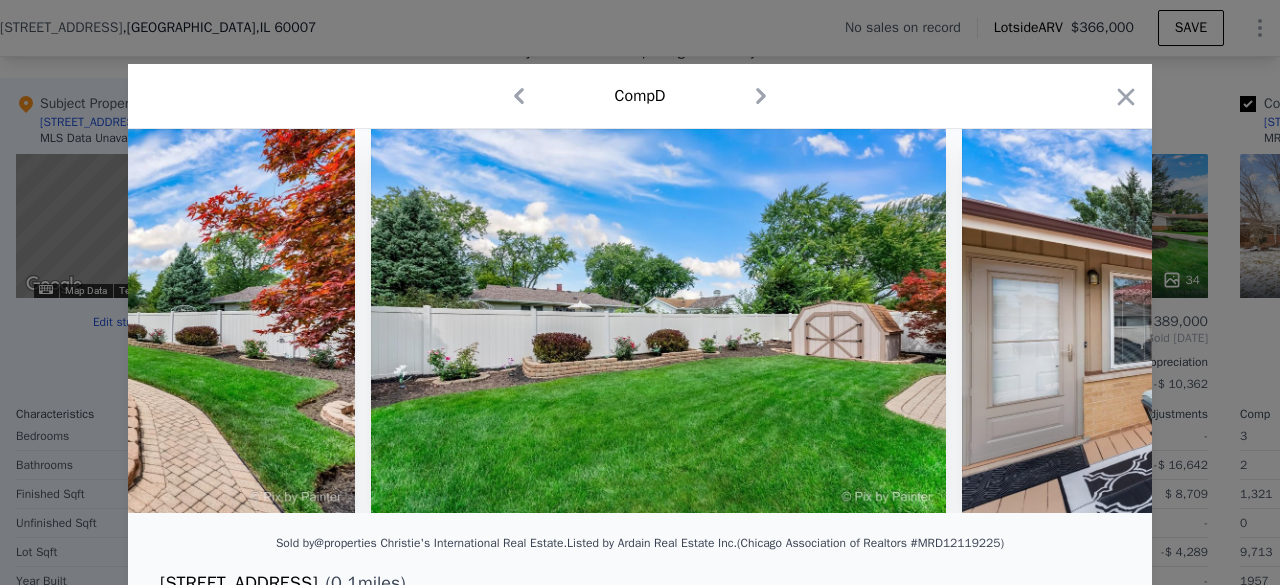 scroll, scrollTop: 0, scrollLeft: 13681, axis: horizontal 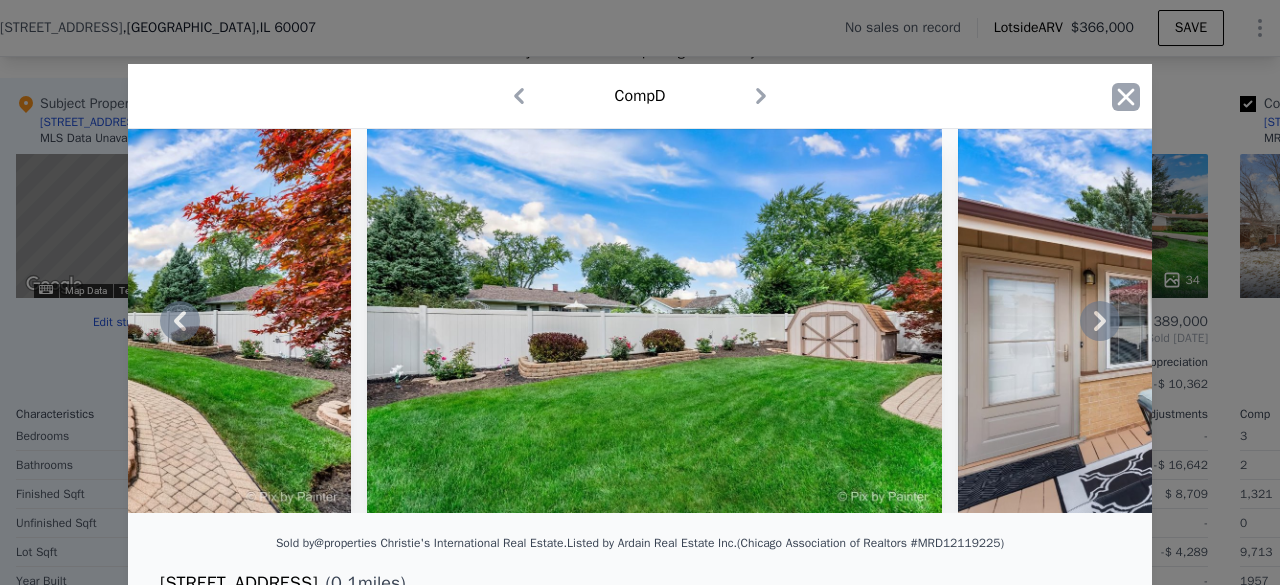 click 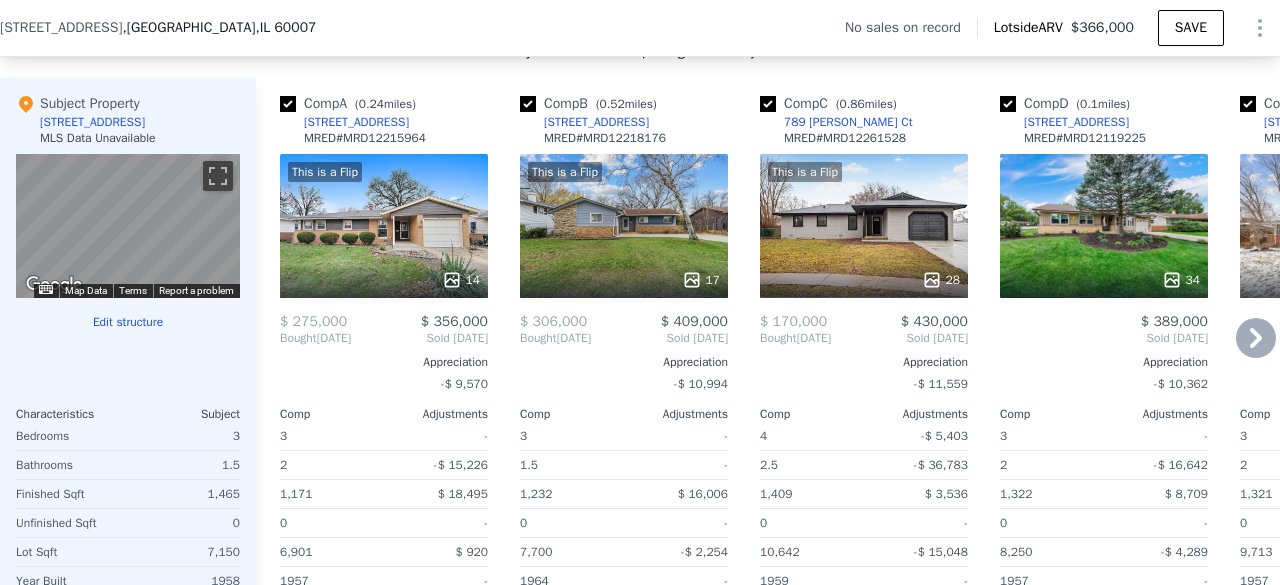 click on "34" at bounding box center [1104, 226] 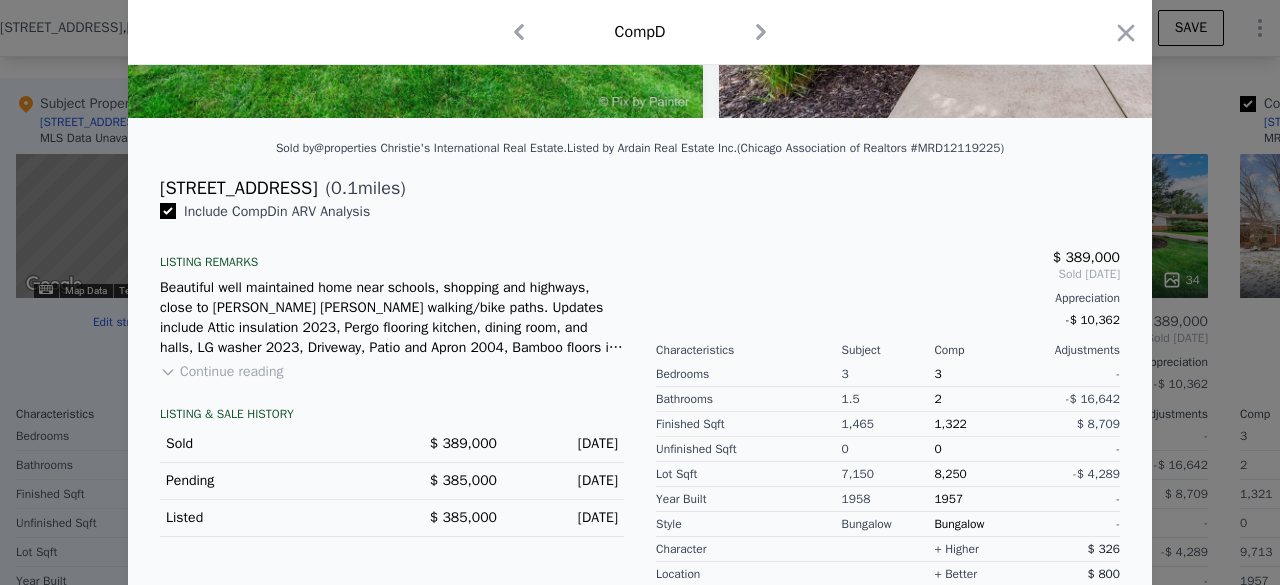 scroll, scrollTop: 402, scrollLeft: 0, axis: vertical 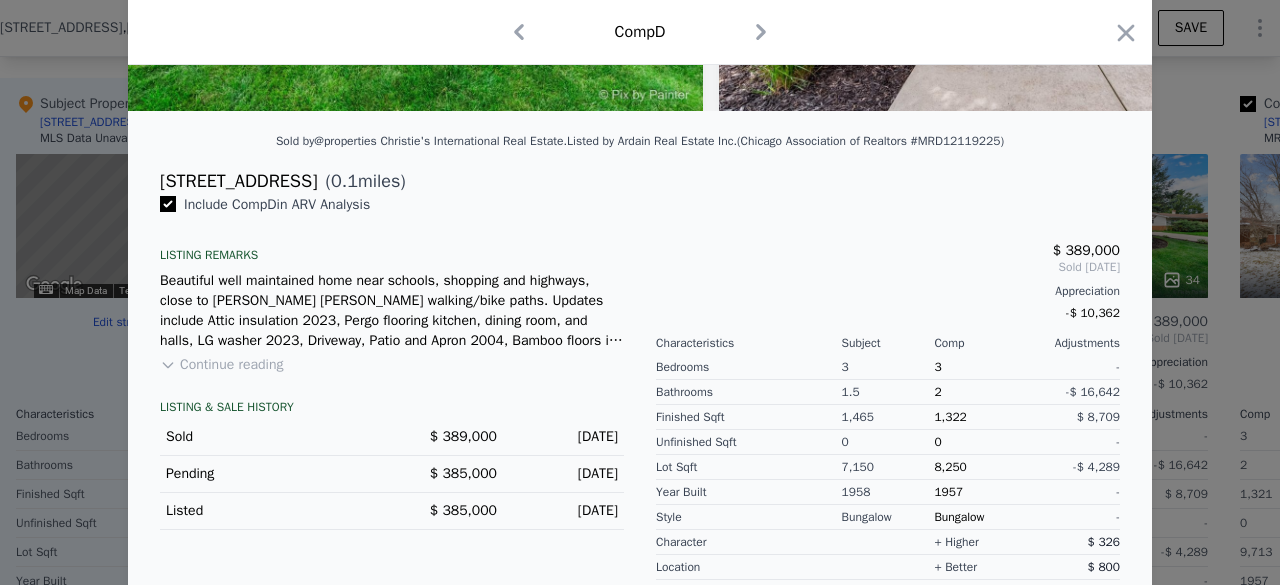 click on "Continue reading" at bounding box center [221, 365] 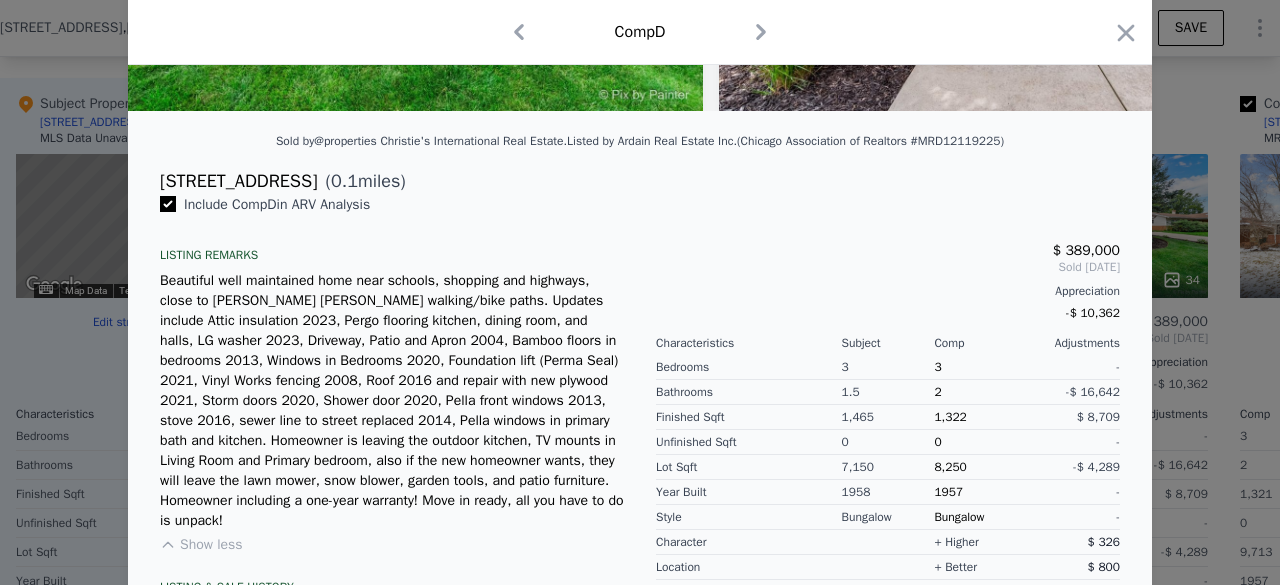 scroll, scrollTop: 0, scrollLeft: 0, axis: both 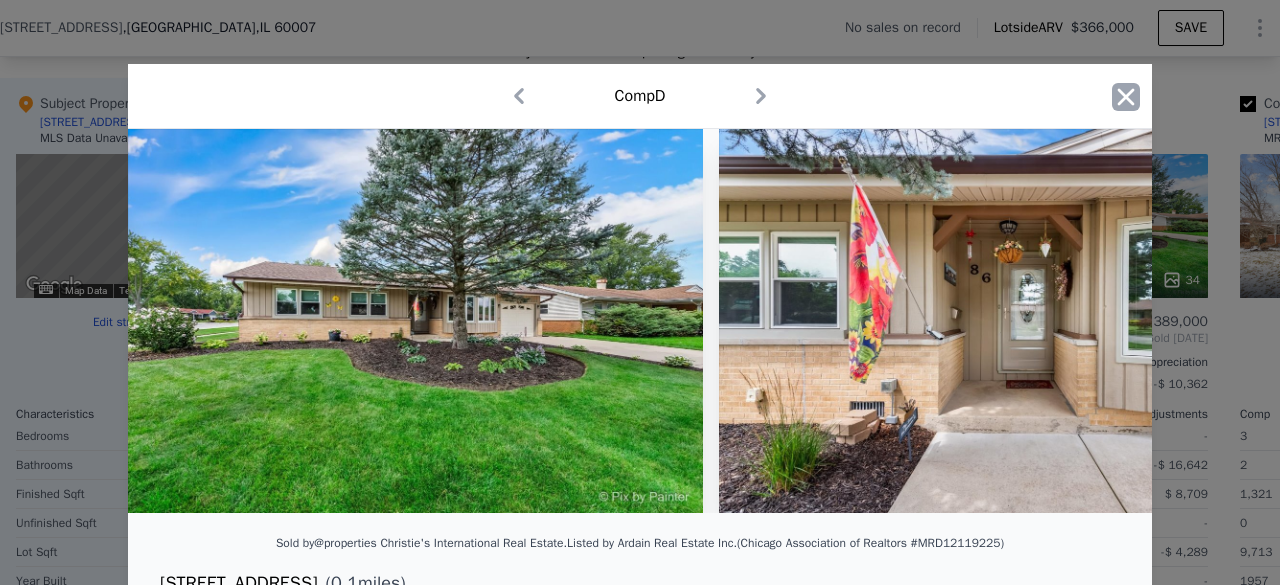 click 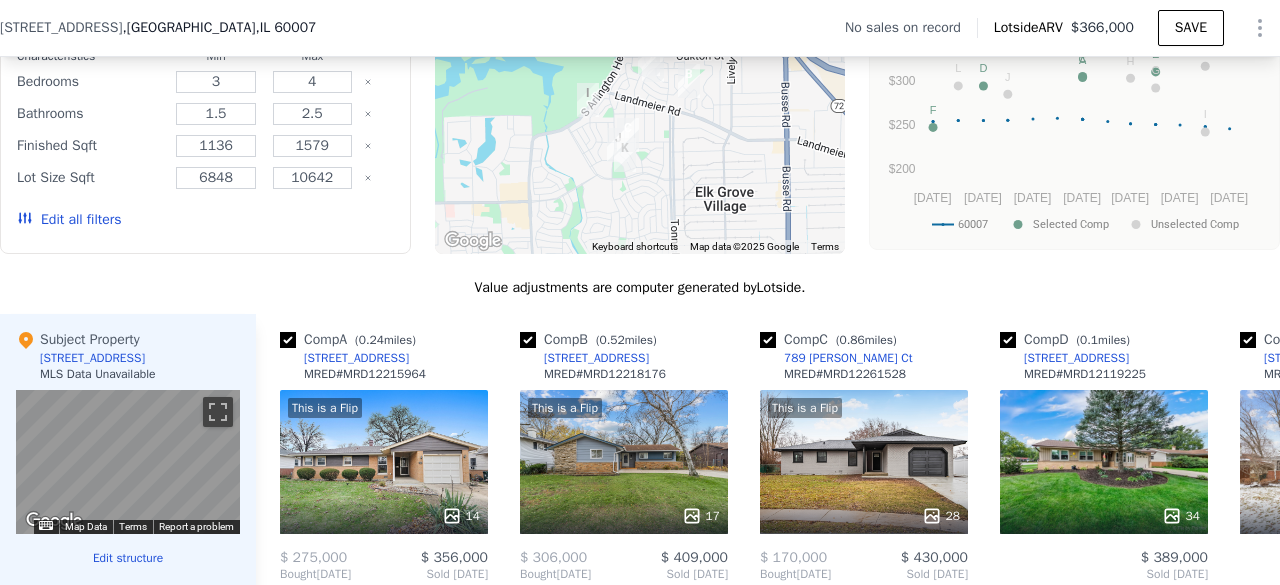 scroll, scrollTop: 1598, scrollLeft: 0, axis: vertical 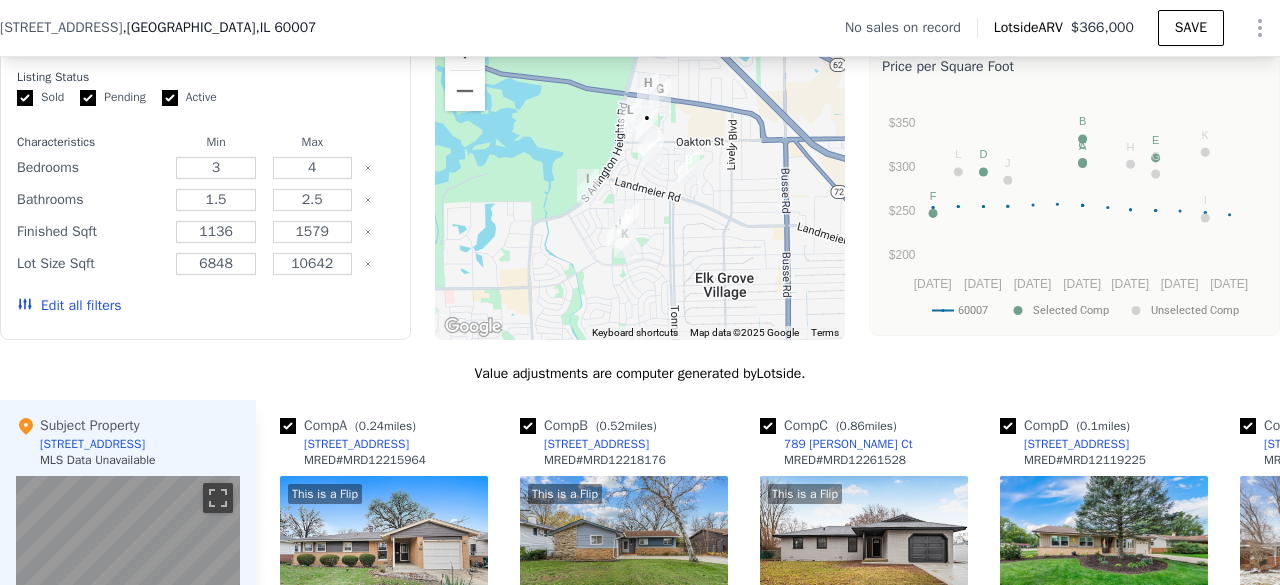 click at bounding box center (465, 50) 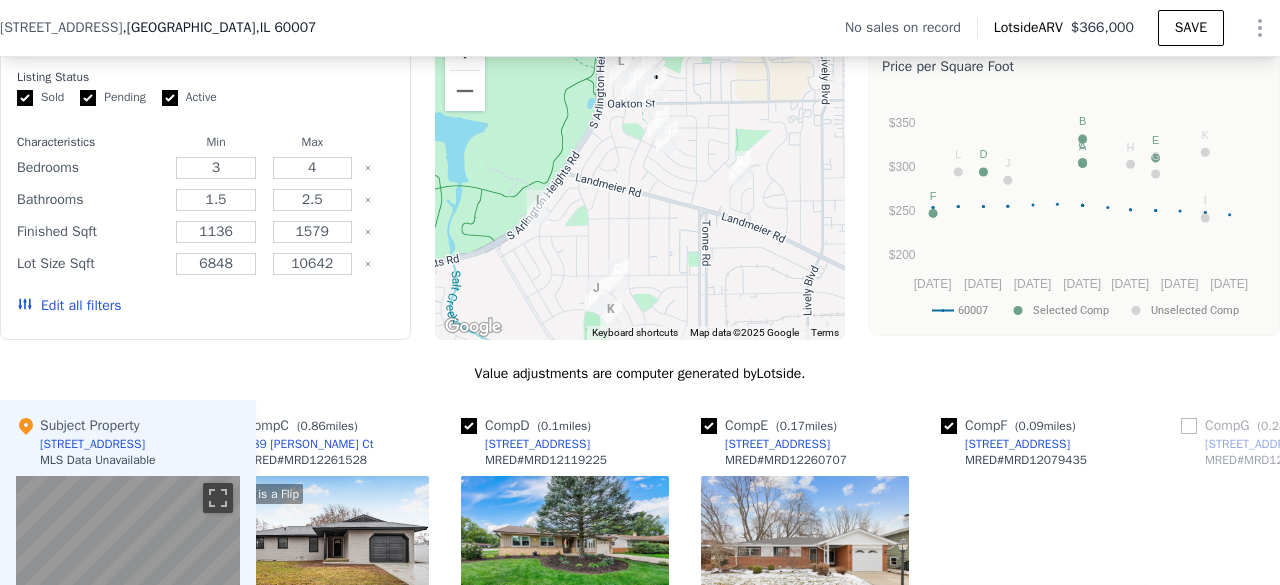 scroll, scrollTop: 0, scrollLeft: 677, axis: horizontal 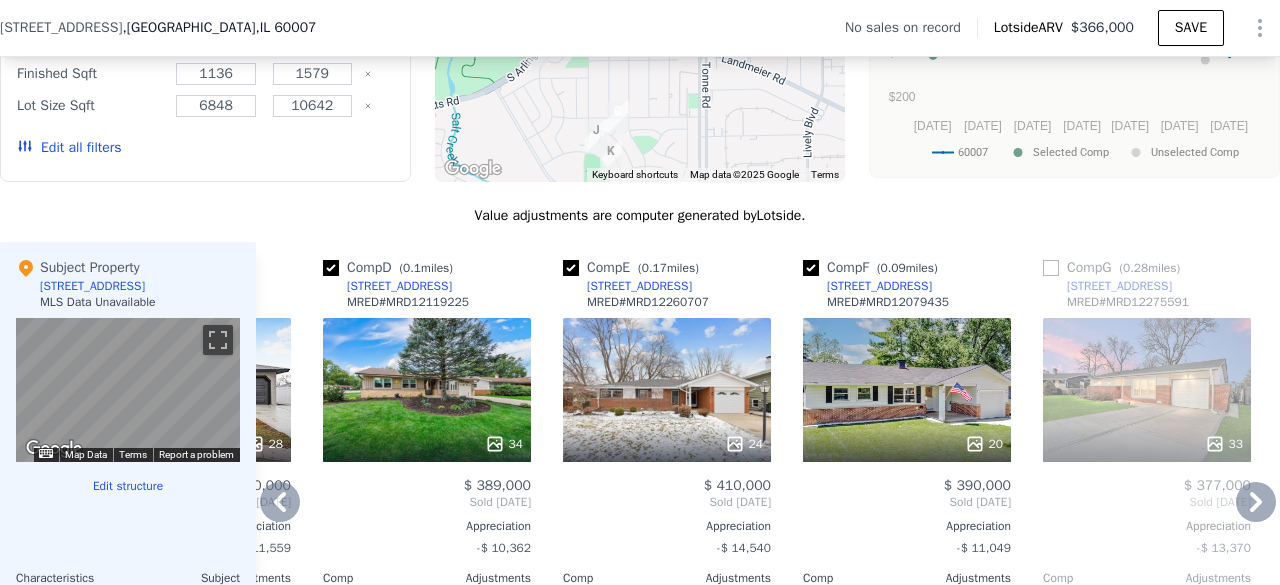 click on "20" at bounding box center (907, 390) 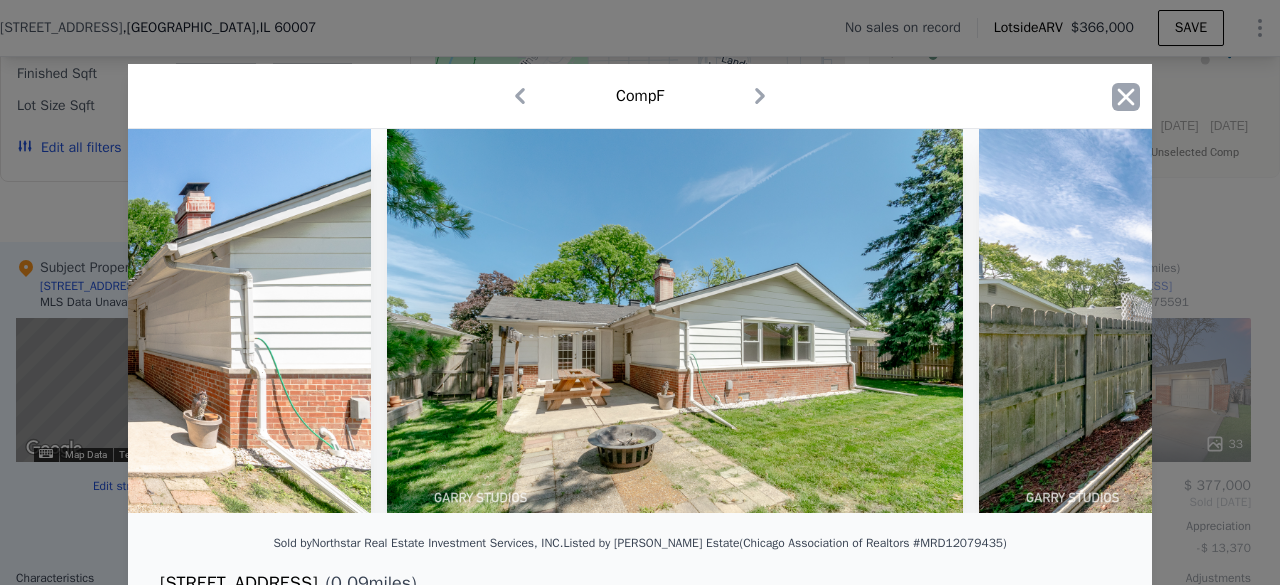 scroll, scrollTop: 0, scrollLeft: 8581, axis: horizontal 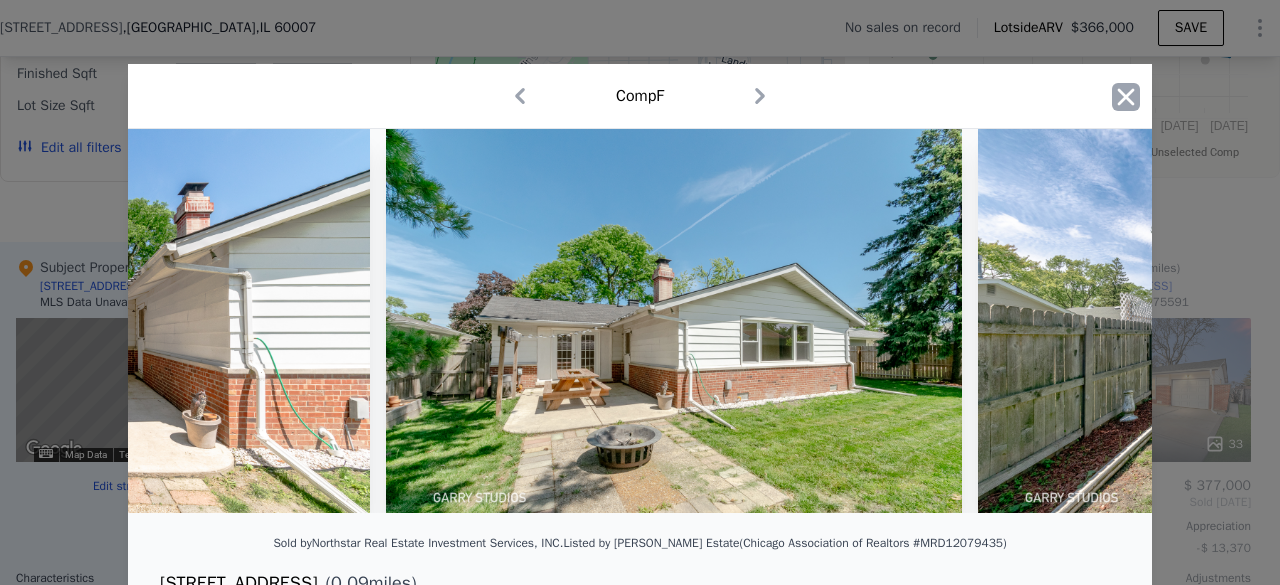 click 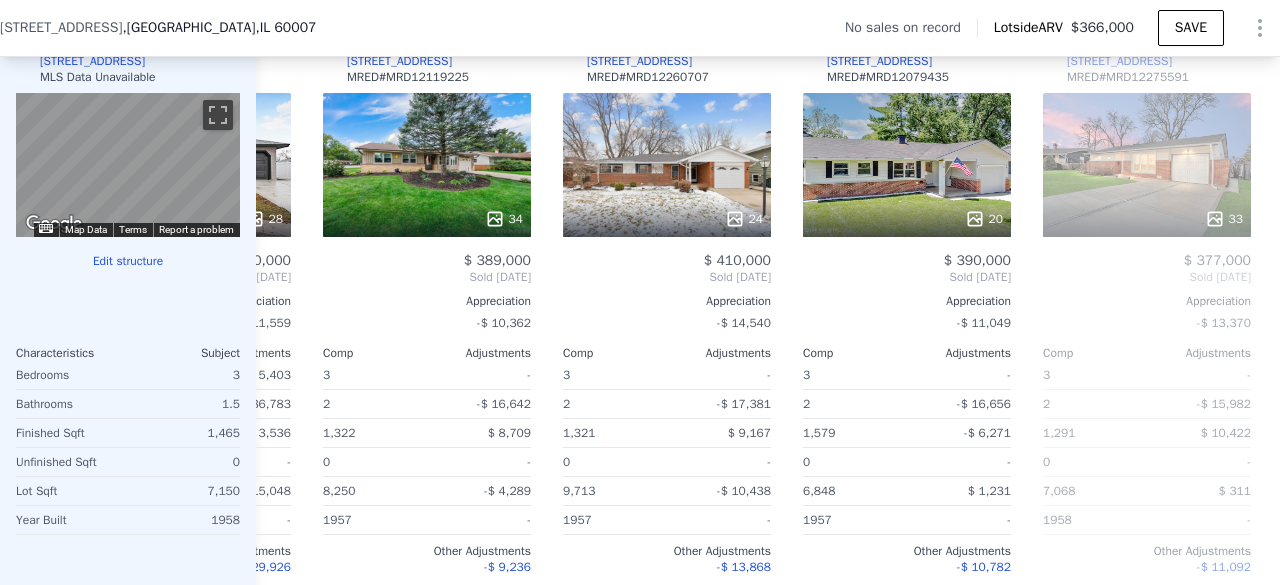 scroll, scrollTop: 1982, scrollLeft: 0, axis: vertical 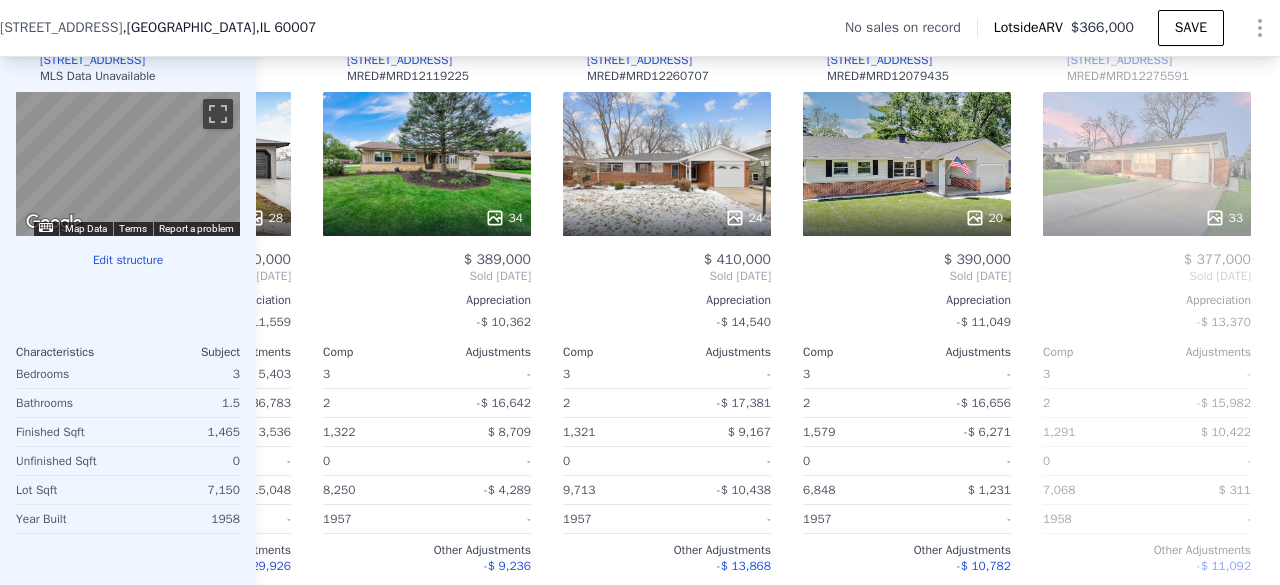 click on "20" at bounding box center [907, 164] 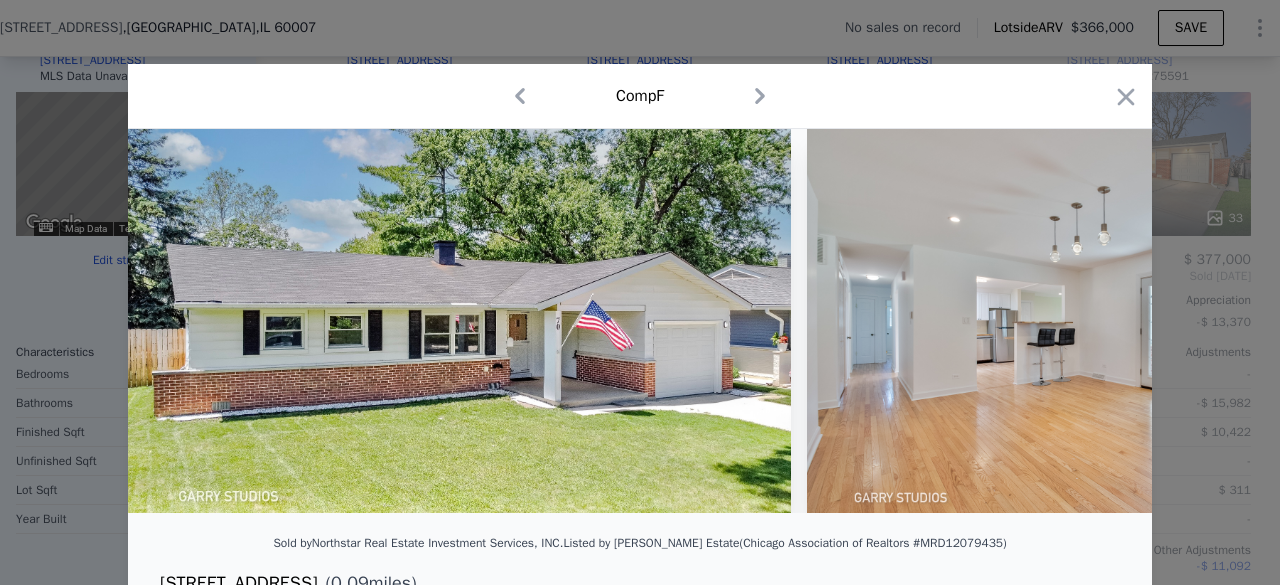 click at bounding box center (1095, 321) 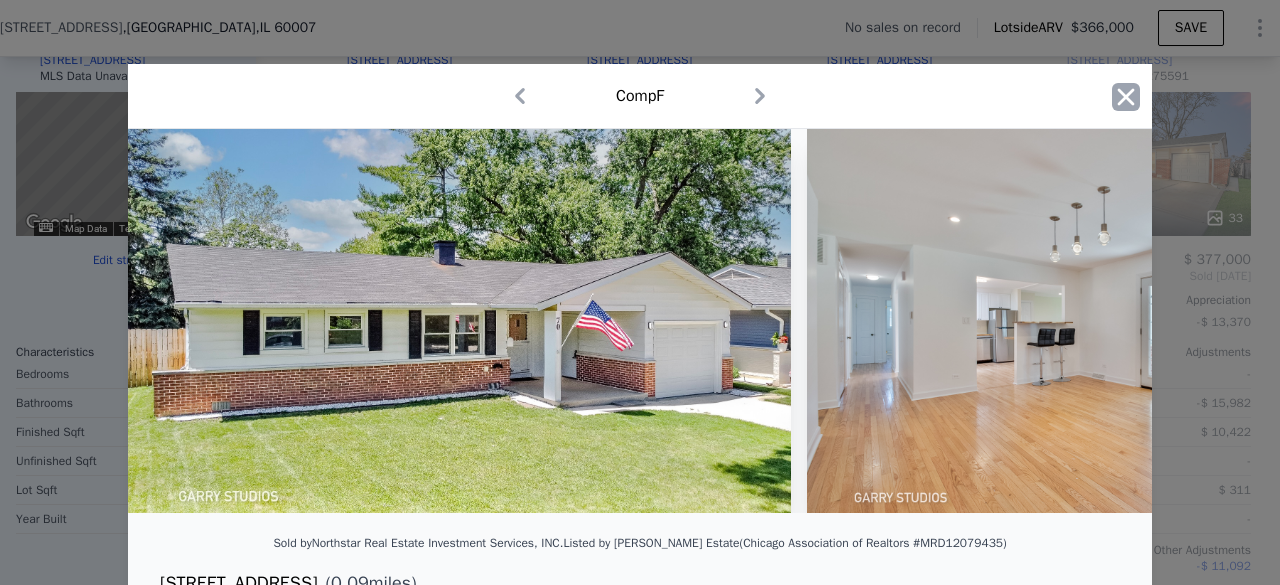 click 